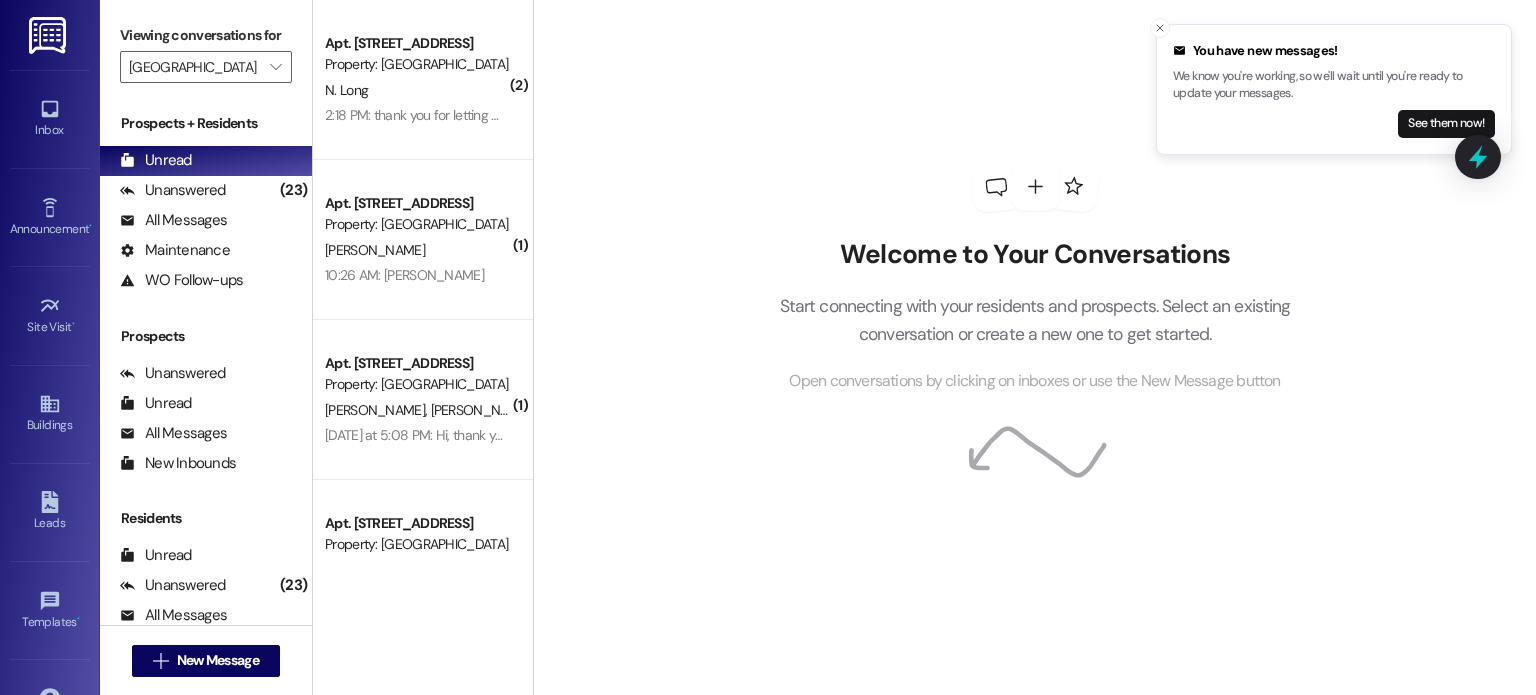 scroll, scrollTop: 0, scrollLeft: 0, axis: both 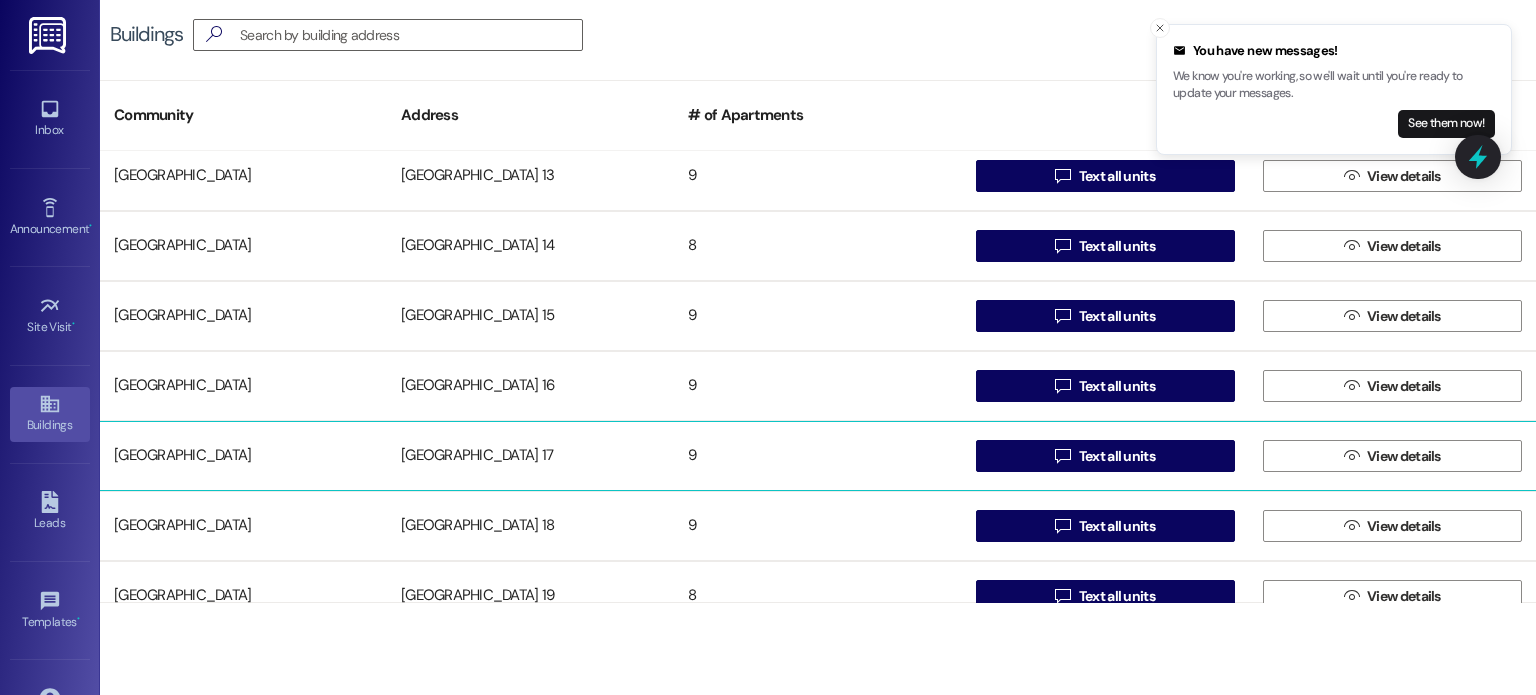 click on "[GEOGRAPHIC_DATA] 17" at bounding box center [530, 456] 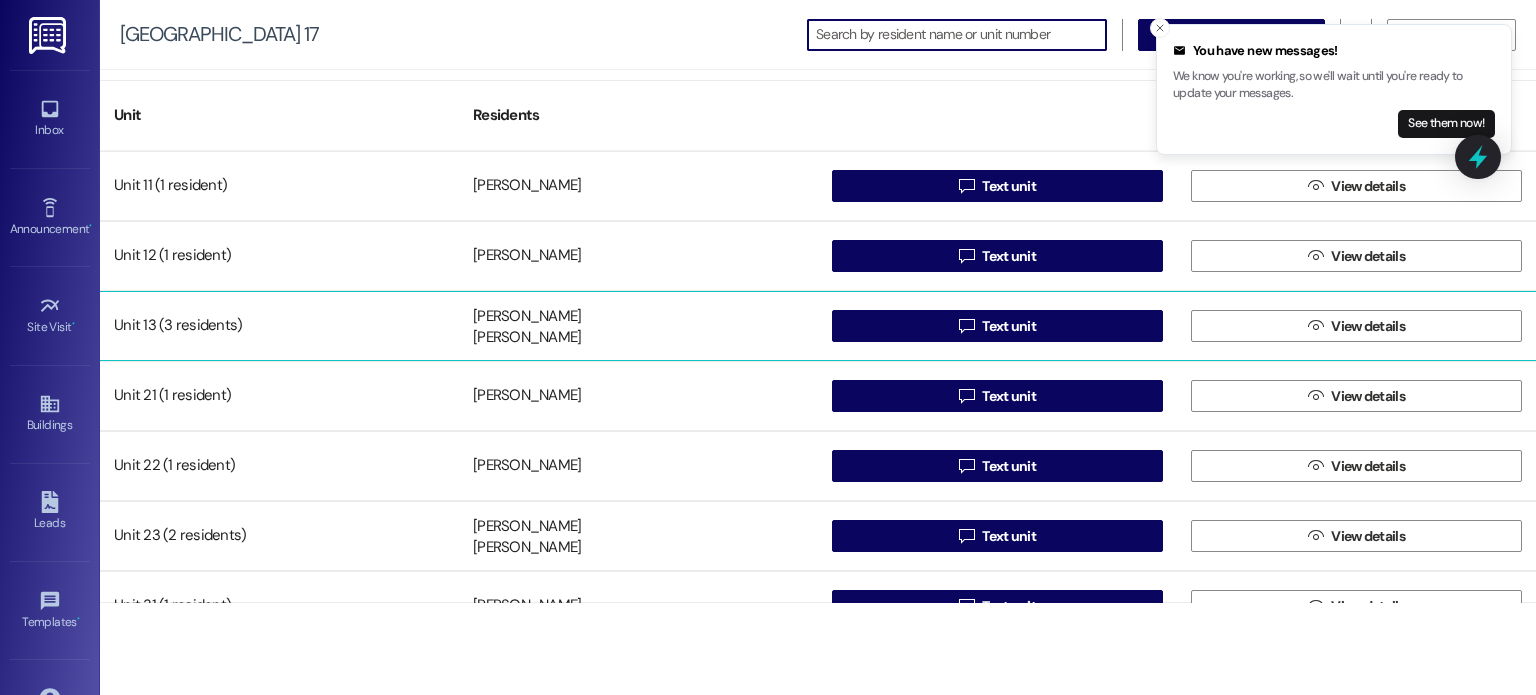 scroll, scrollTop: 0, scrollLeft: 0, axis: both 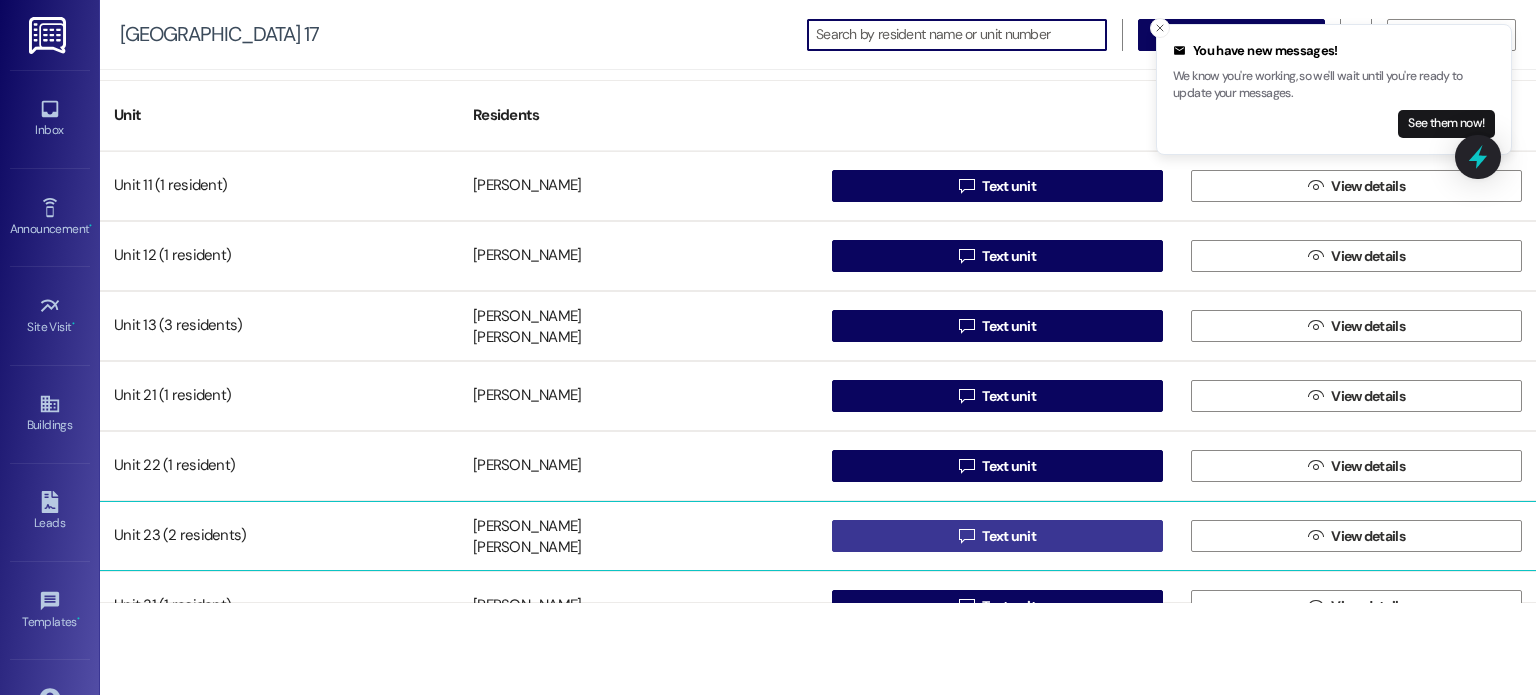 click on " Text unit" at bounding box center [997, 536] 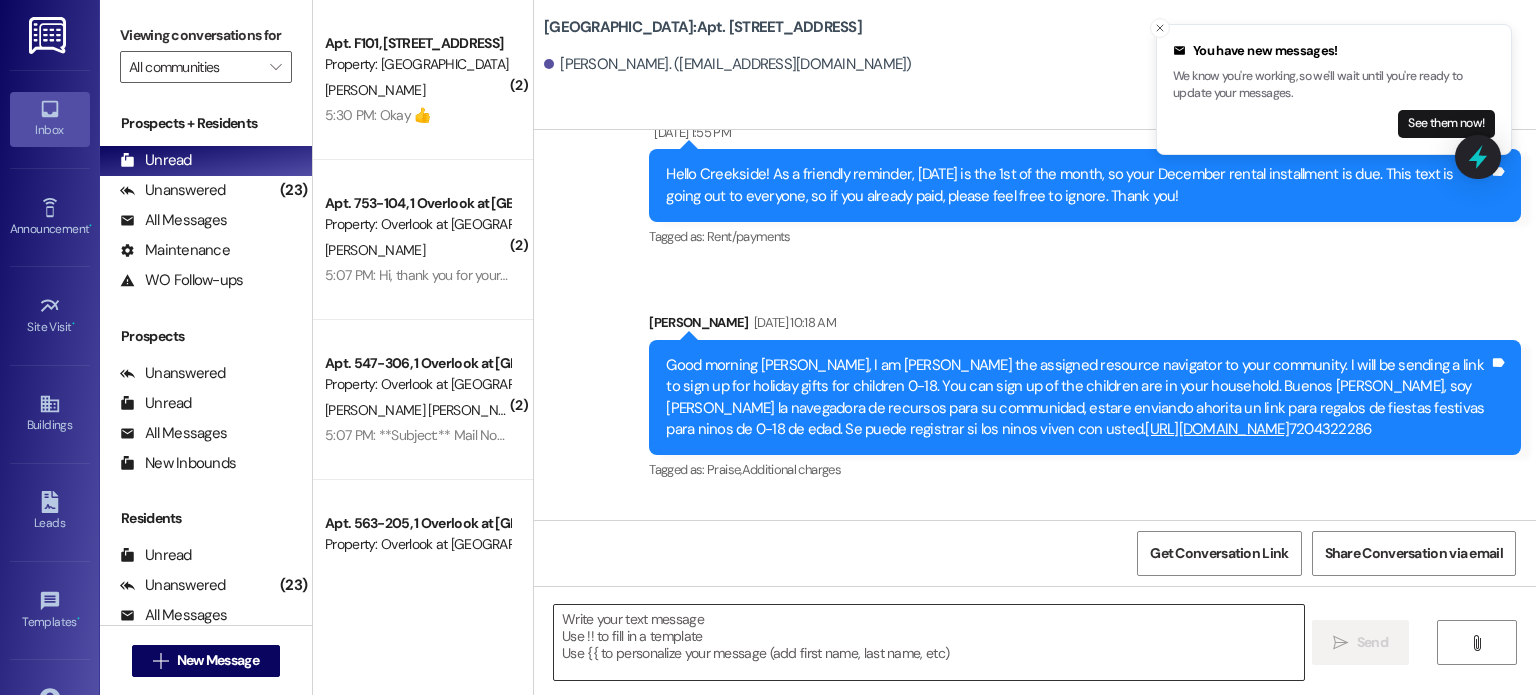scroll, scrollTop: 5189, scrollLeft: 0, axis: vertical 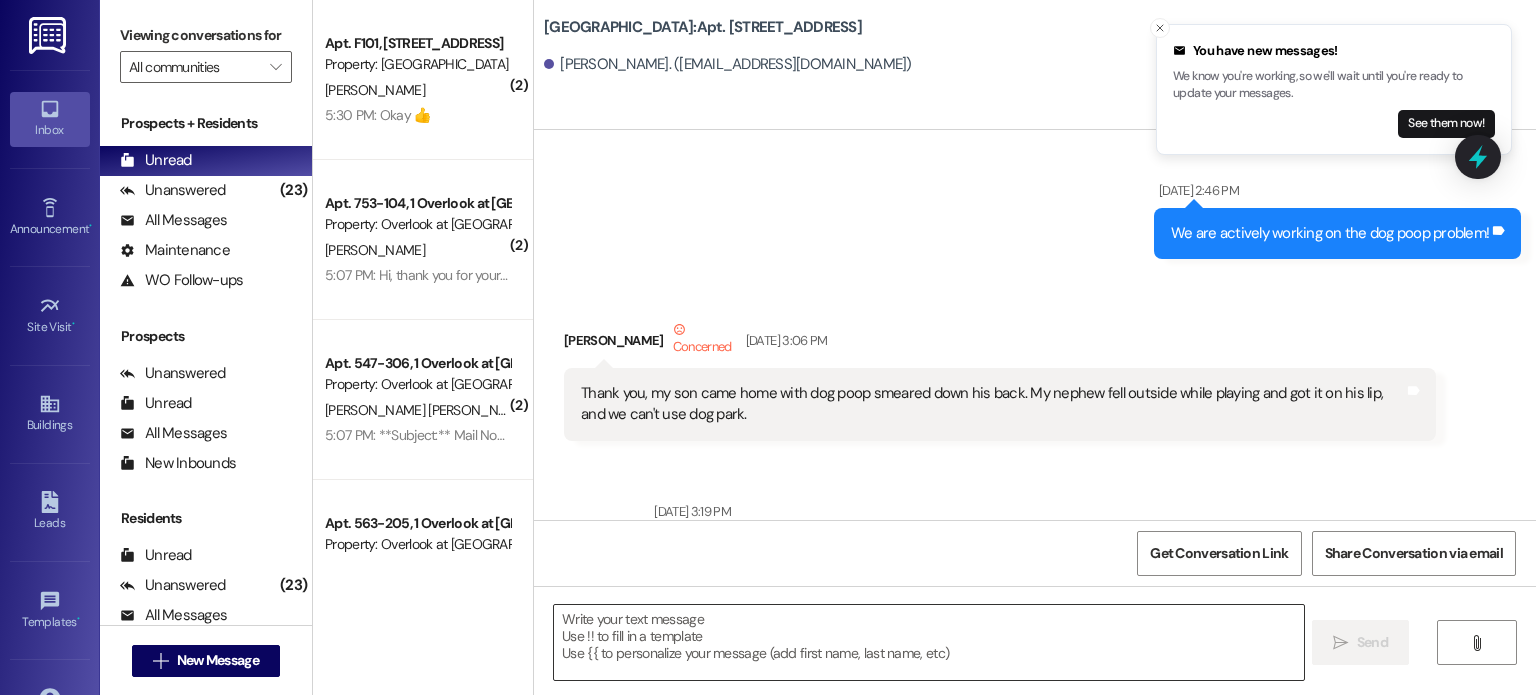 click at bounding box center (928, 642) 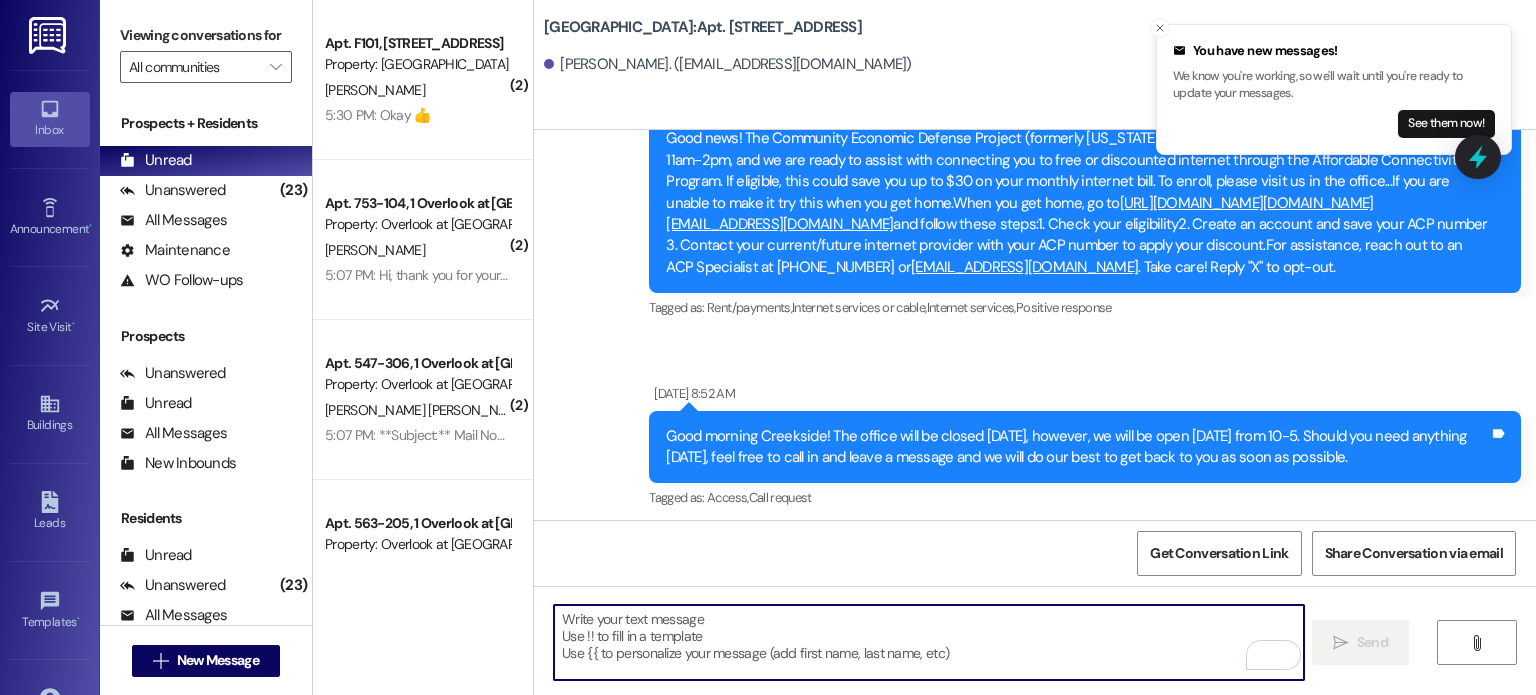 scroll, scrollTop: 13489, scrollLeft: 0, axis: vertical 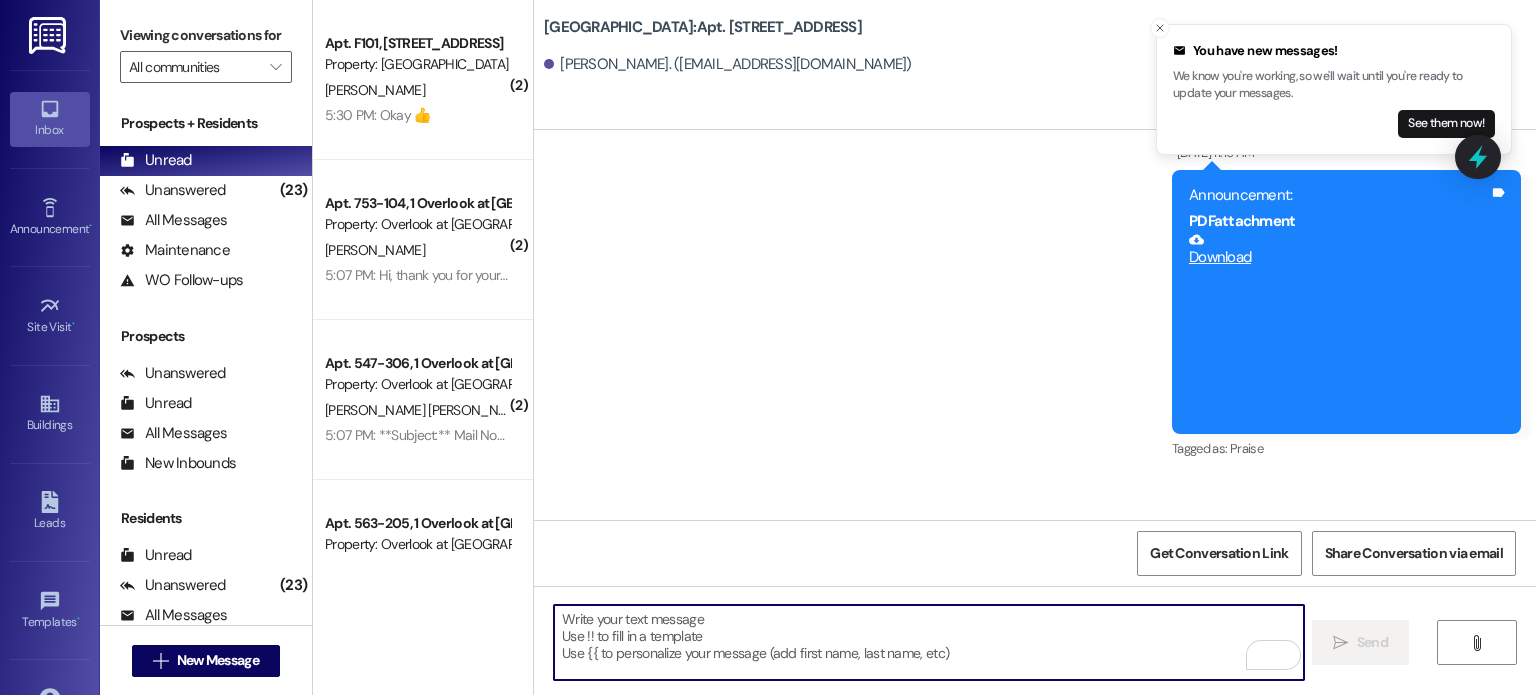 click at bounding box center (928, 642) 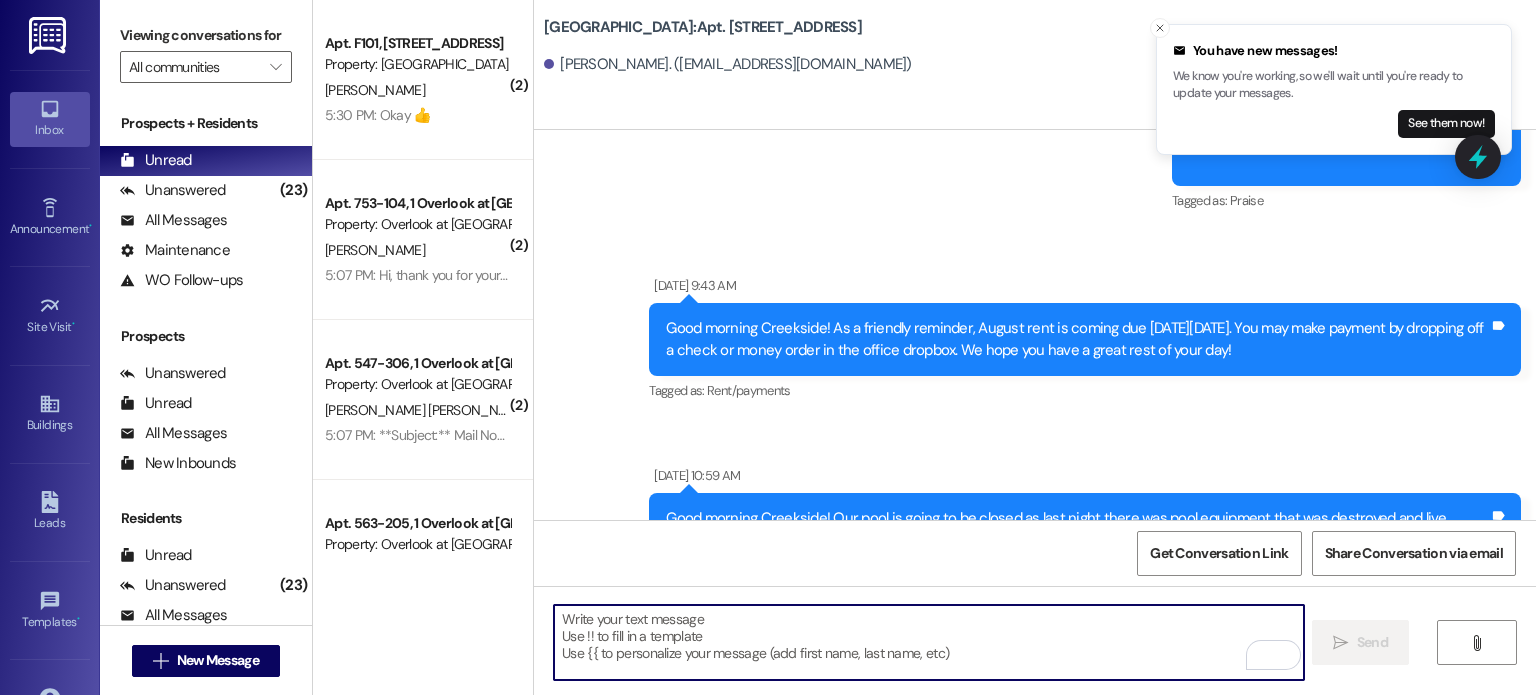 scroll, scrollTop: 13889, scrollLeft: 0, axis: vertical 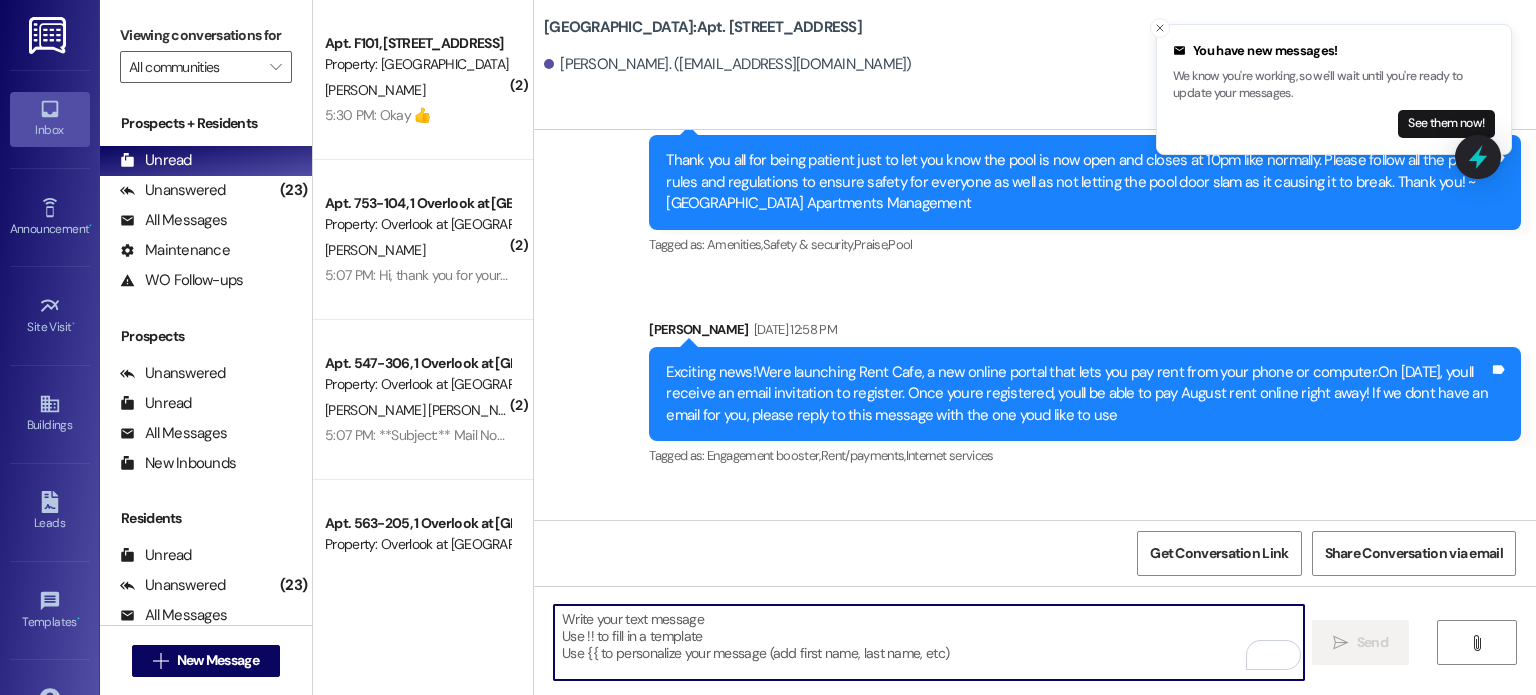 click at bounding box center (928, 642) 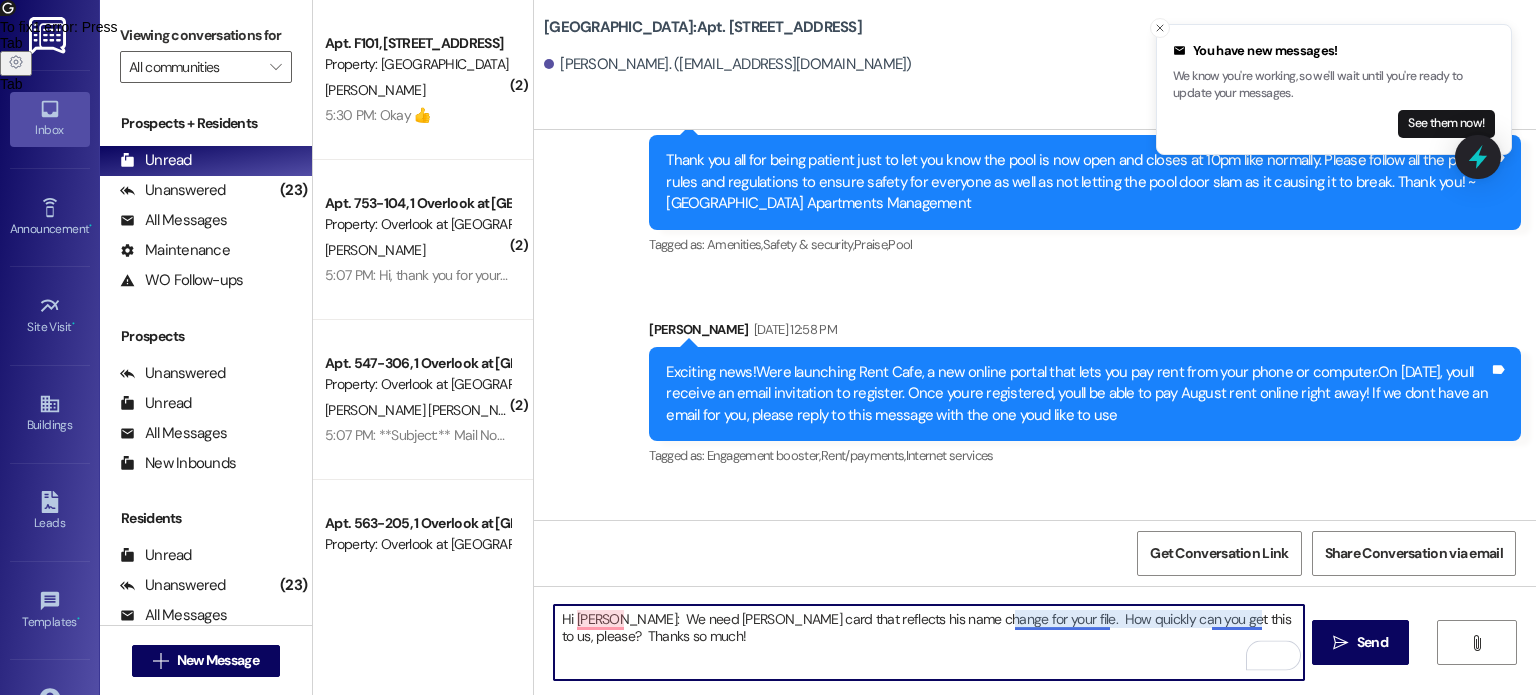 click on "Hi [PERSON_NAME]:  We need [PERSON_NAME] card that reflects his name change for your file.  How quickly can you get this to us, please?  Thanks so much!" at bounding box center [928, 642] 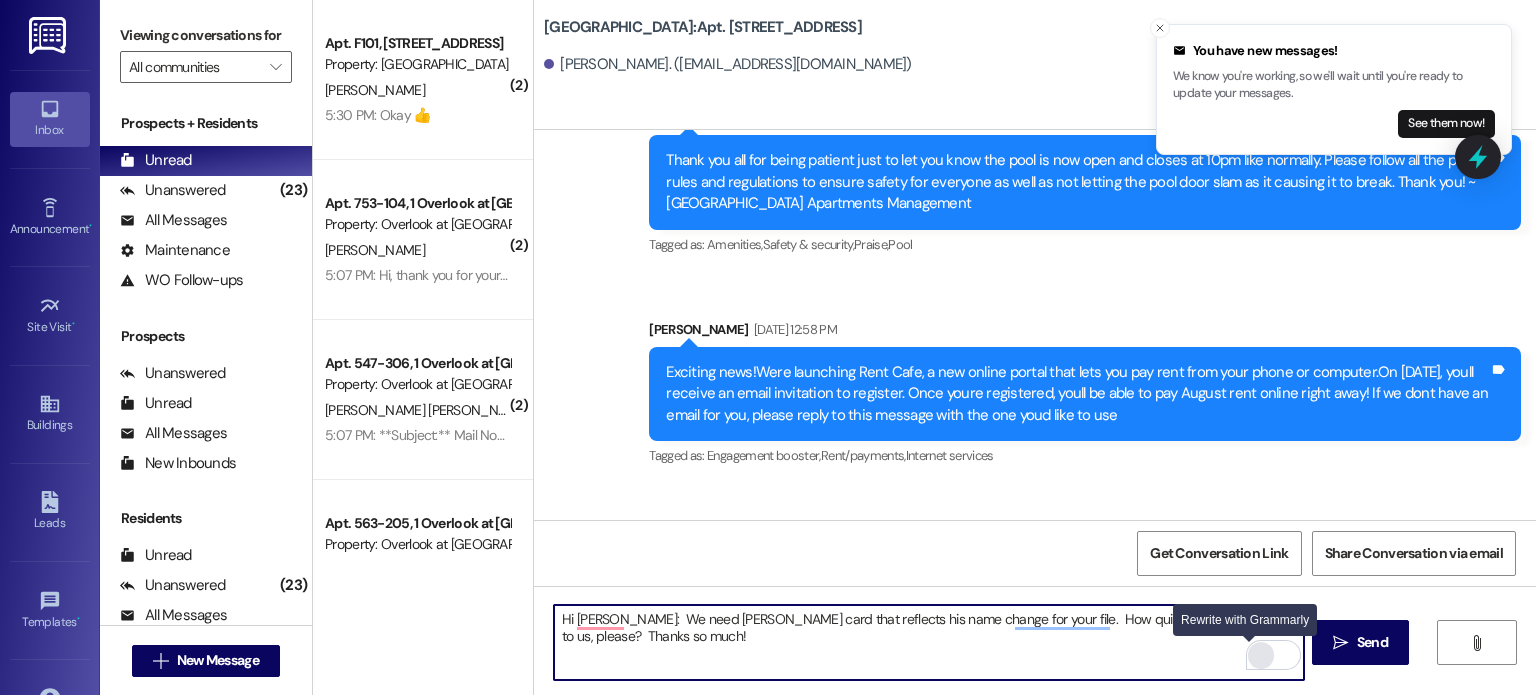 click at bounding box center (1261, 655) 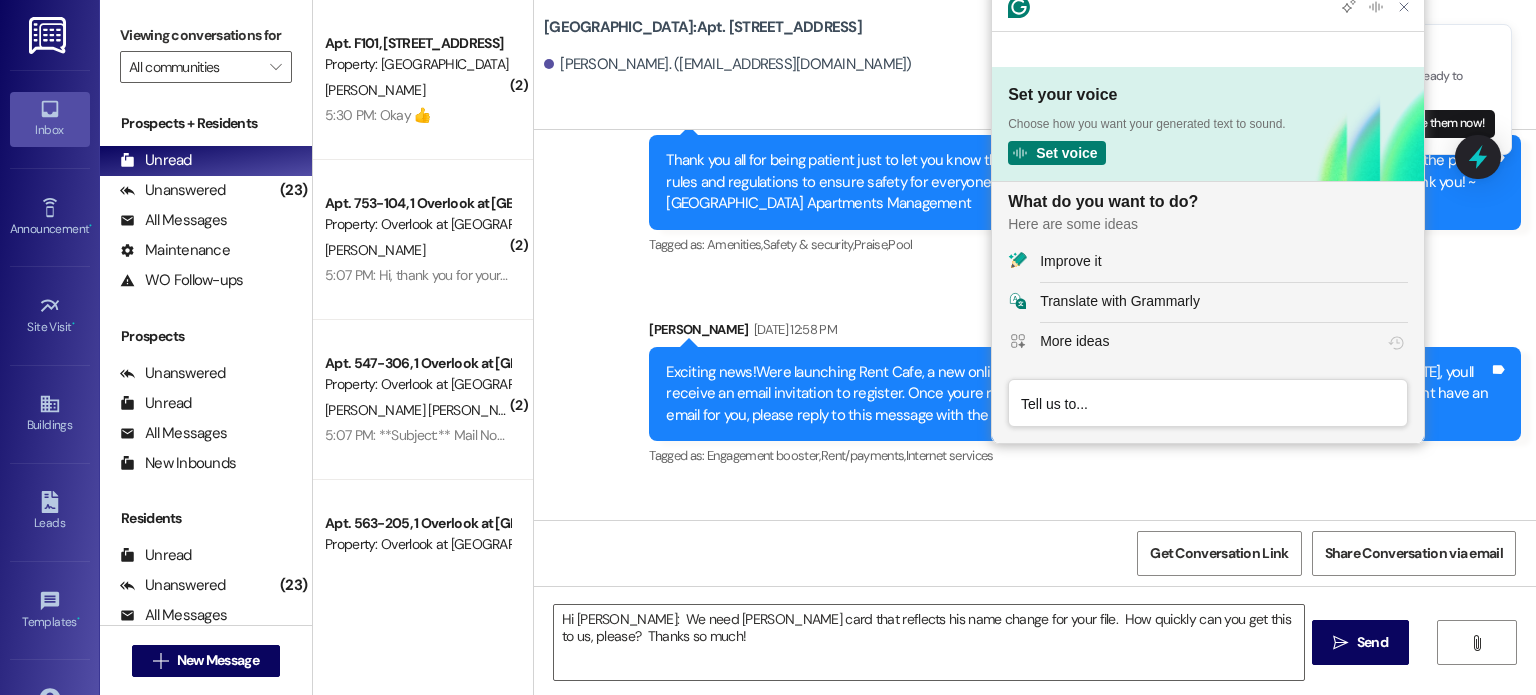 scroll, scrollTop: 0, scrollLeft: 0, axis: both 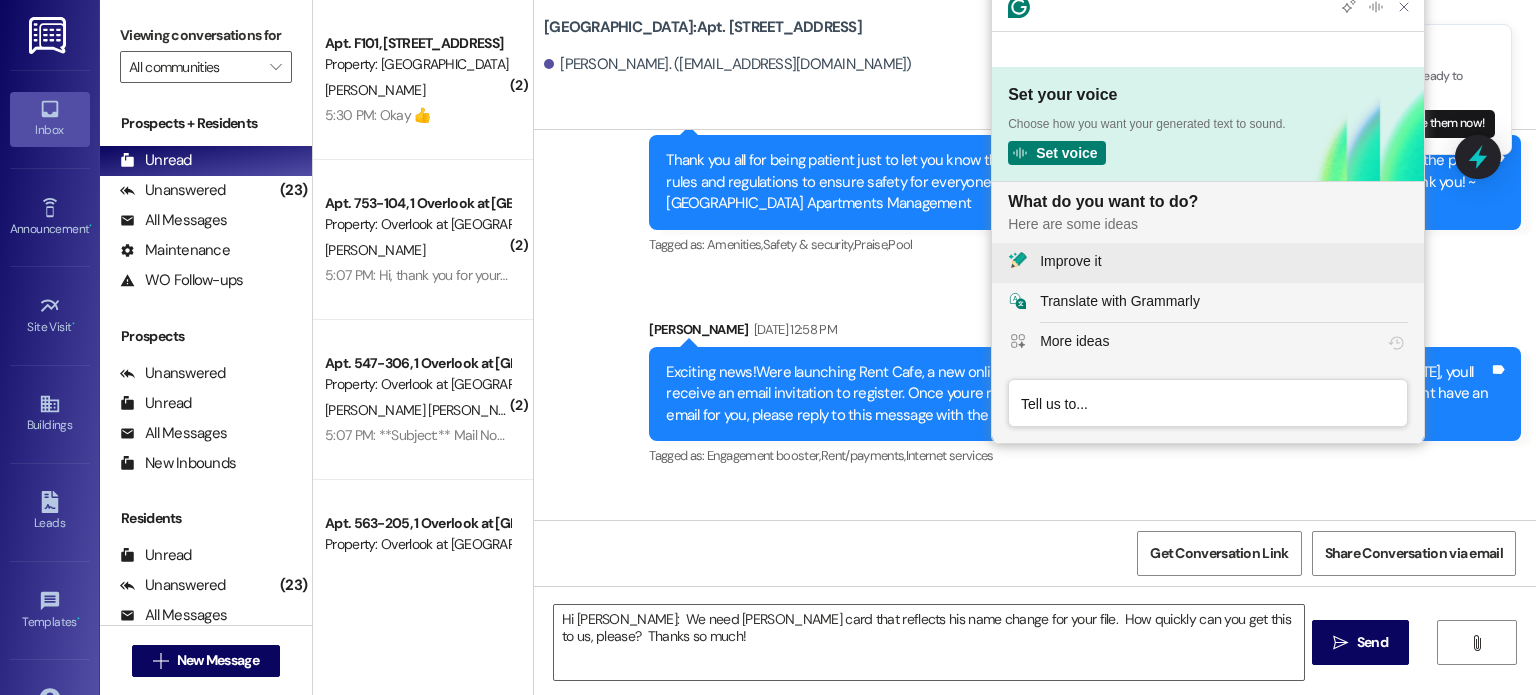 click on "Improve it" 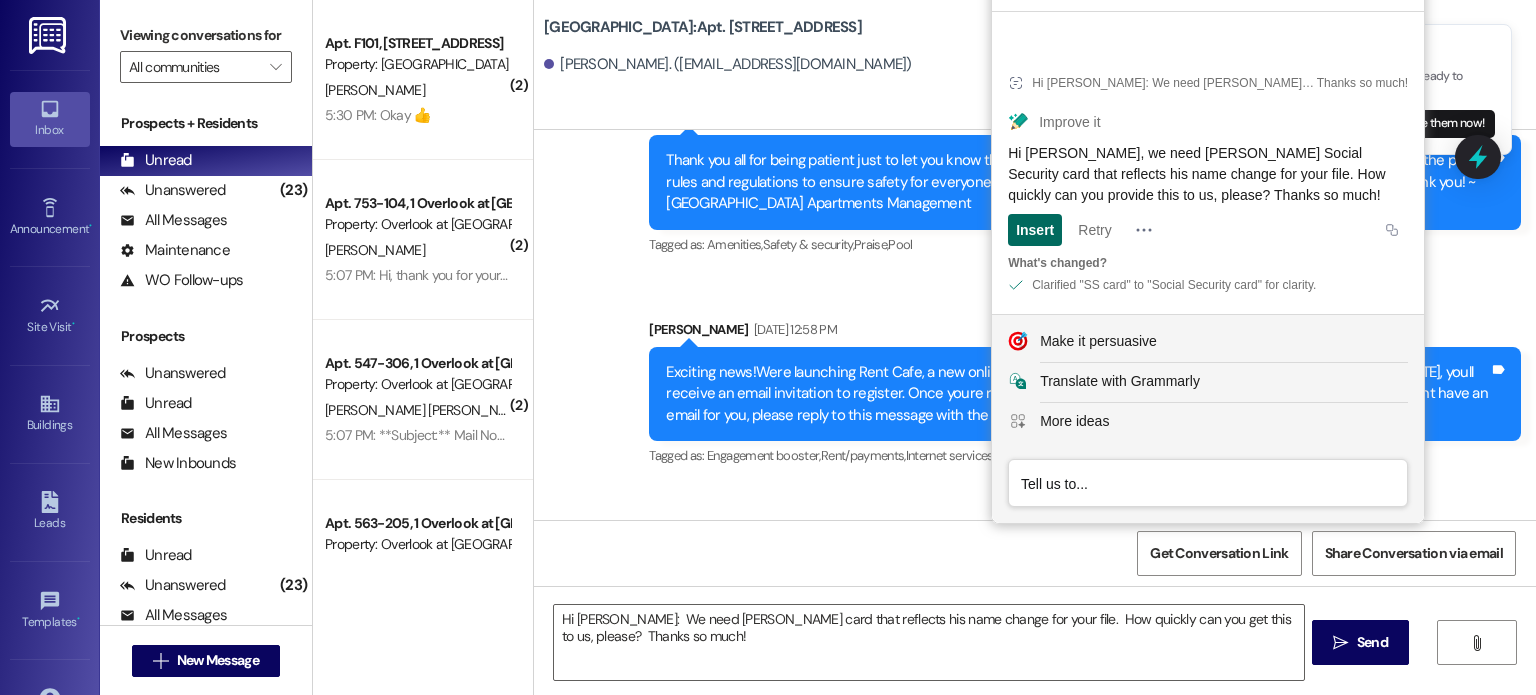 click on "Insert" 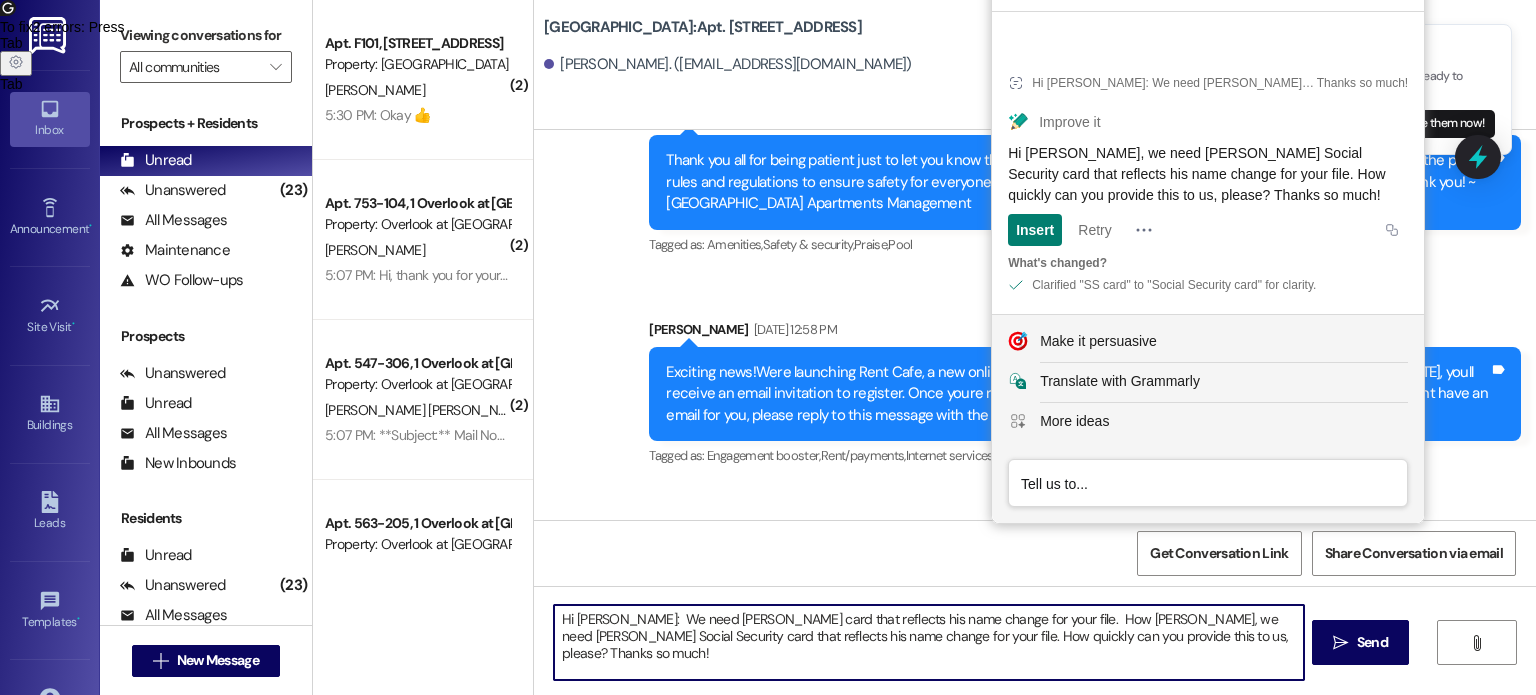 click on "Hi [PERSON_NAME]:  We need [PERSON_NAME] card that reflects his name change for your file.  How [PERSON_NAME], we need [PERSON_NAME] Social Security card that reflects his name change for your file. How quickly can you provide this to us, please? Thanks so much!" at bounding box center [928, 642] 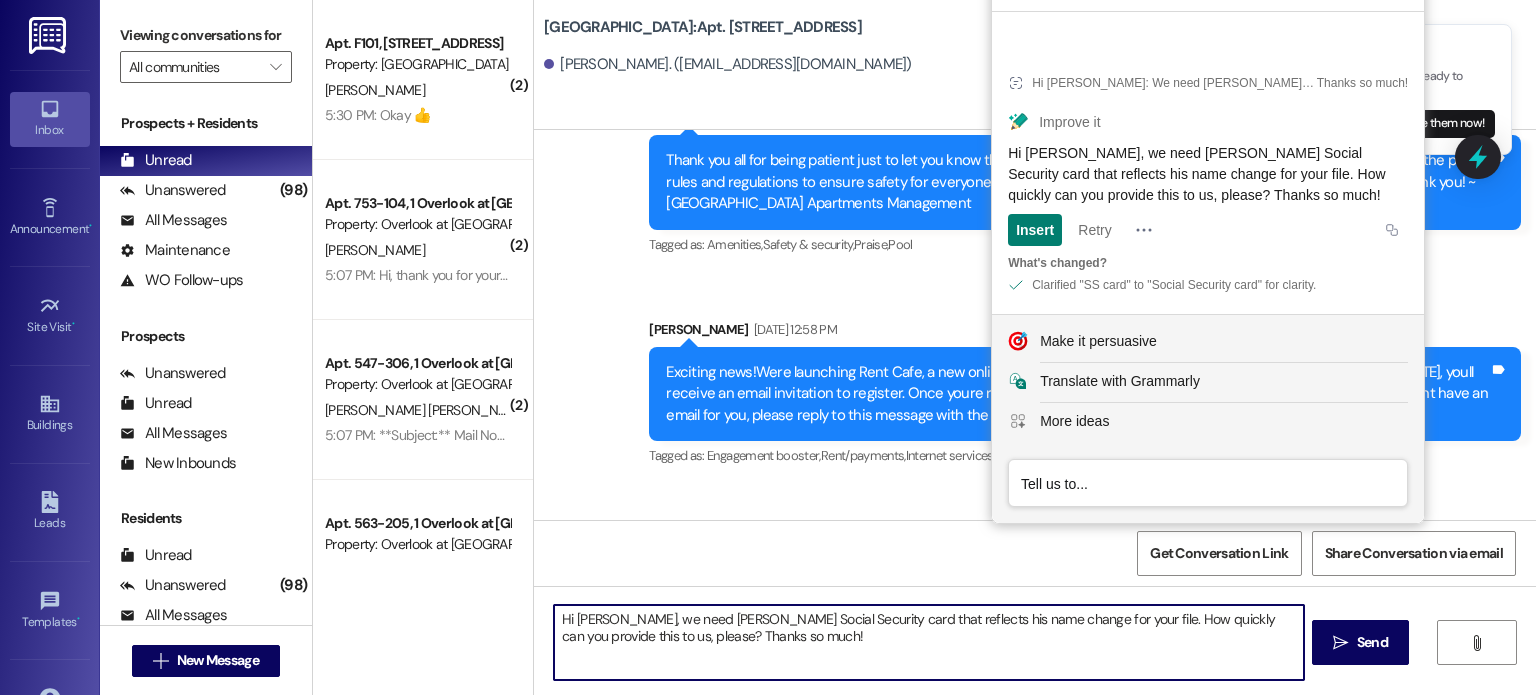 drag, startPoint x: 717, startPoint y: 638, endPoint x: 537, endPoint y: 623, distance: 180.62392 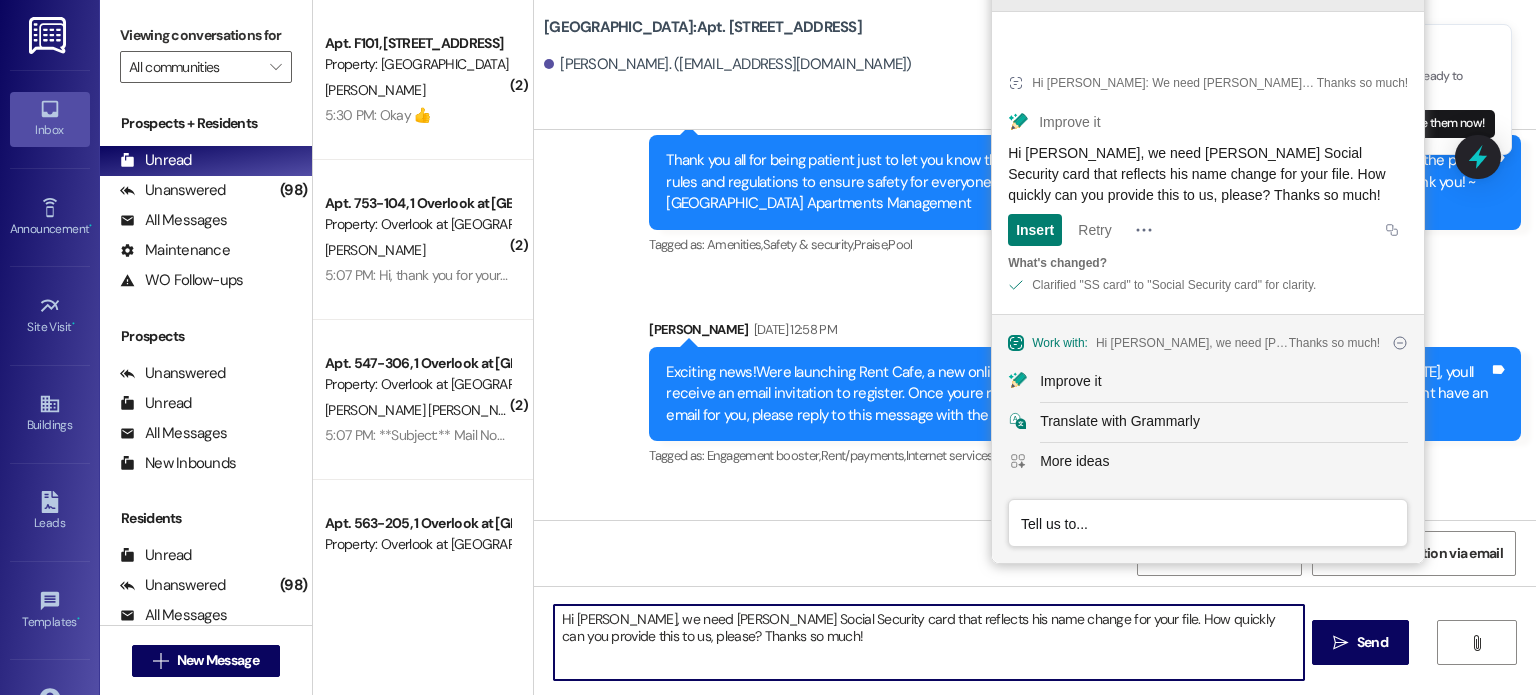 type on "Hi [PERSON_NAME], we need [PERSON_NAME] Social Security card that reflects his name change for your file. How quickly can you provide this to us, please? Thanks so much!" 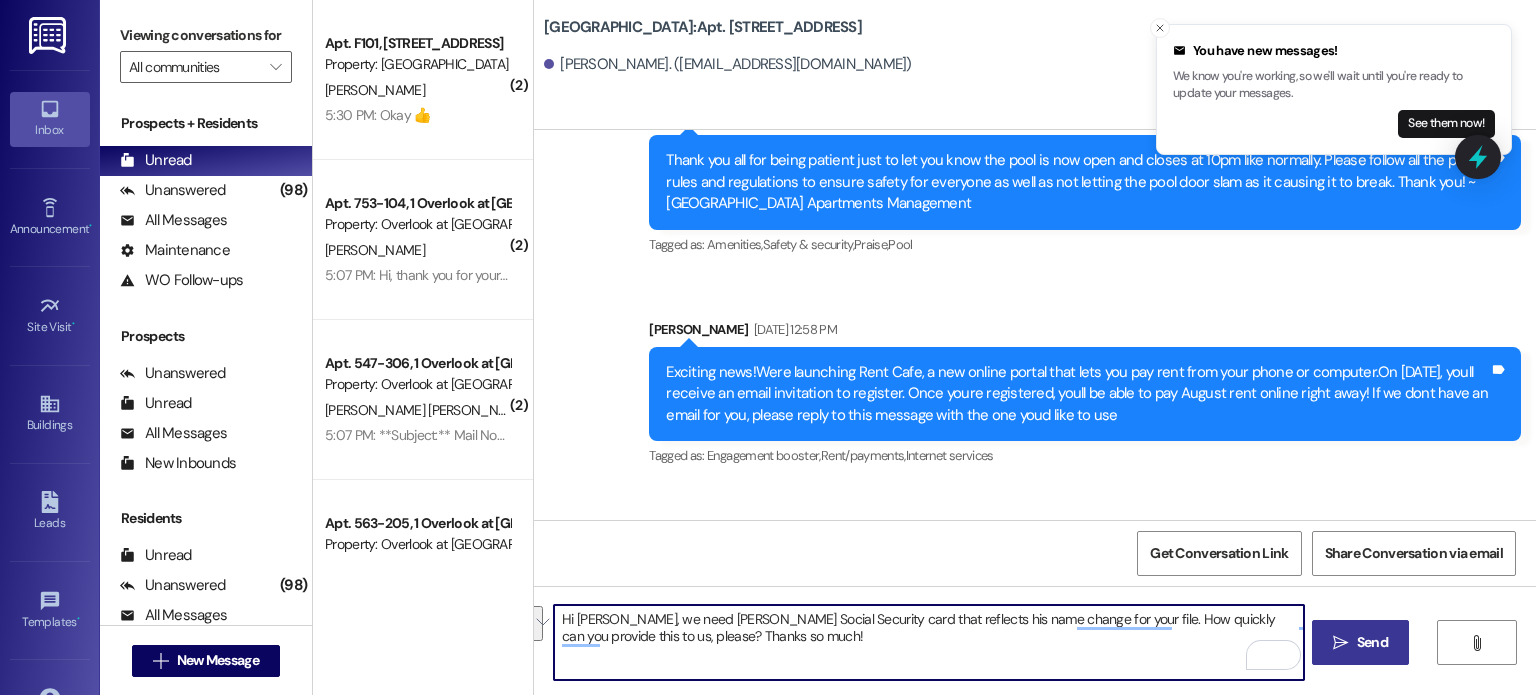 click on "" at bounding box center [1340, 643] 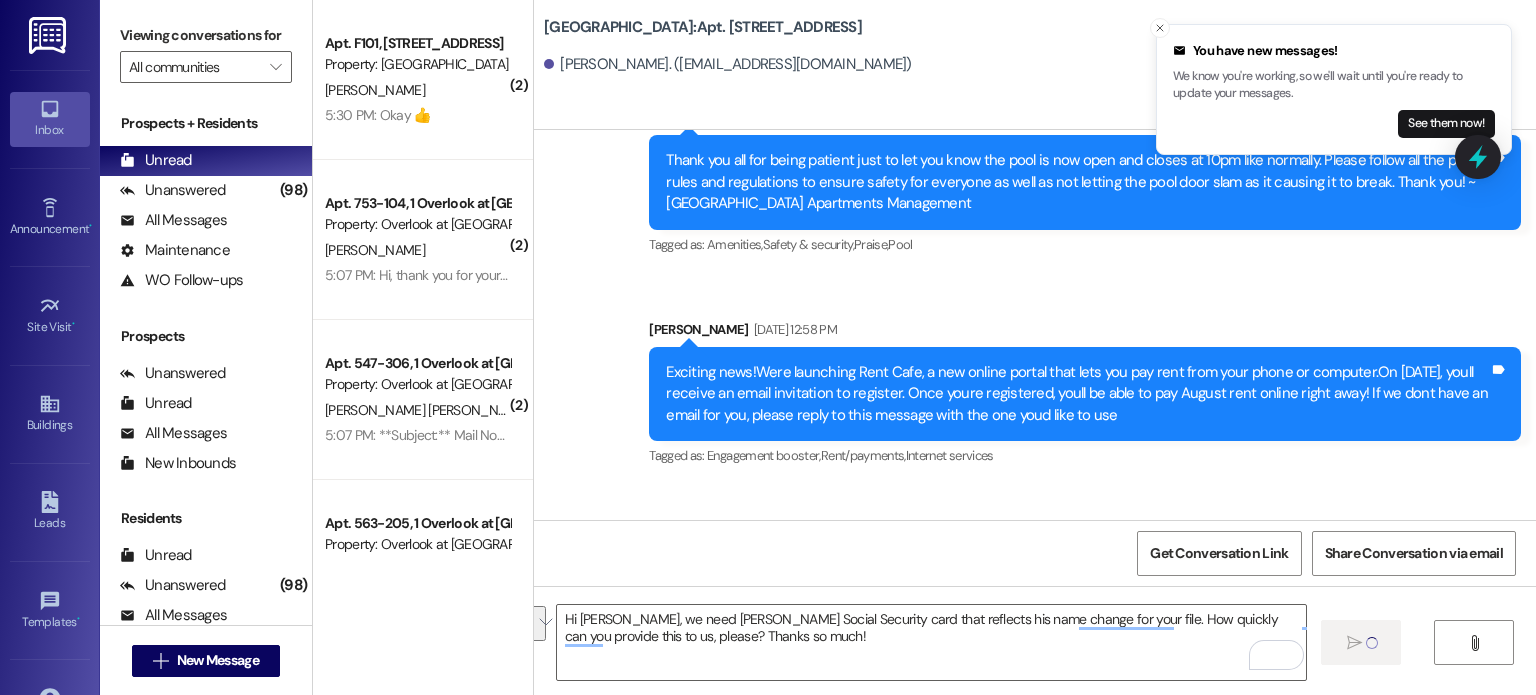 type 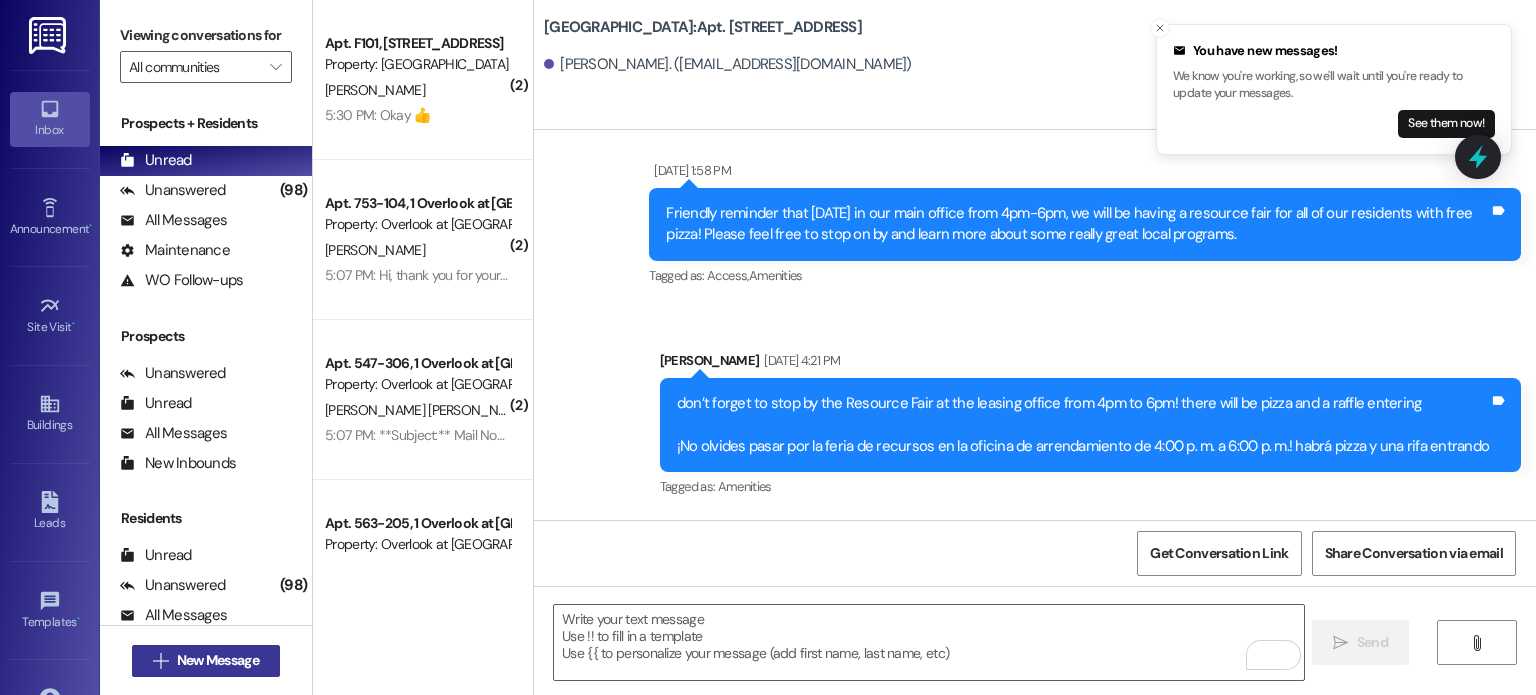 scroll, scrollTop: 5189, scrollLeft: 0, axis: vertical 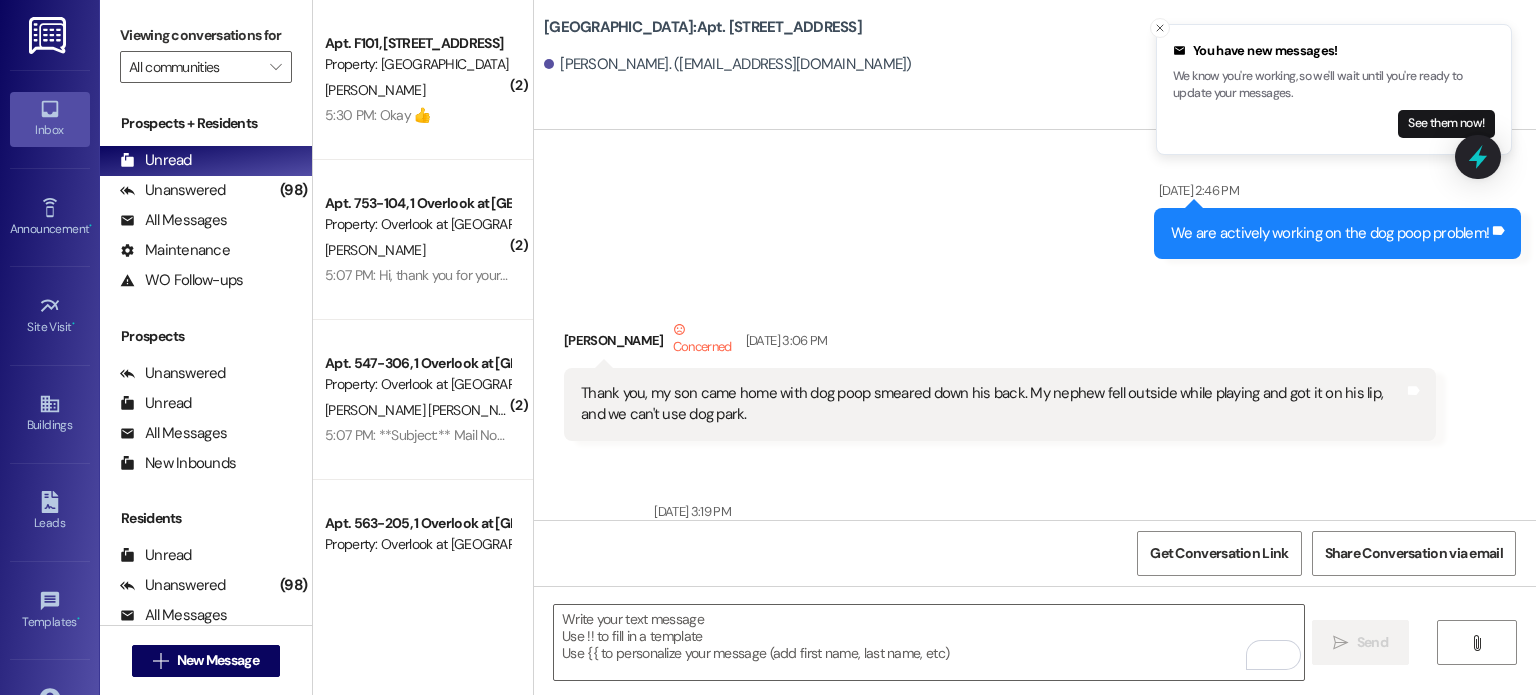 click 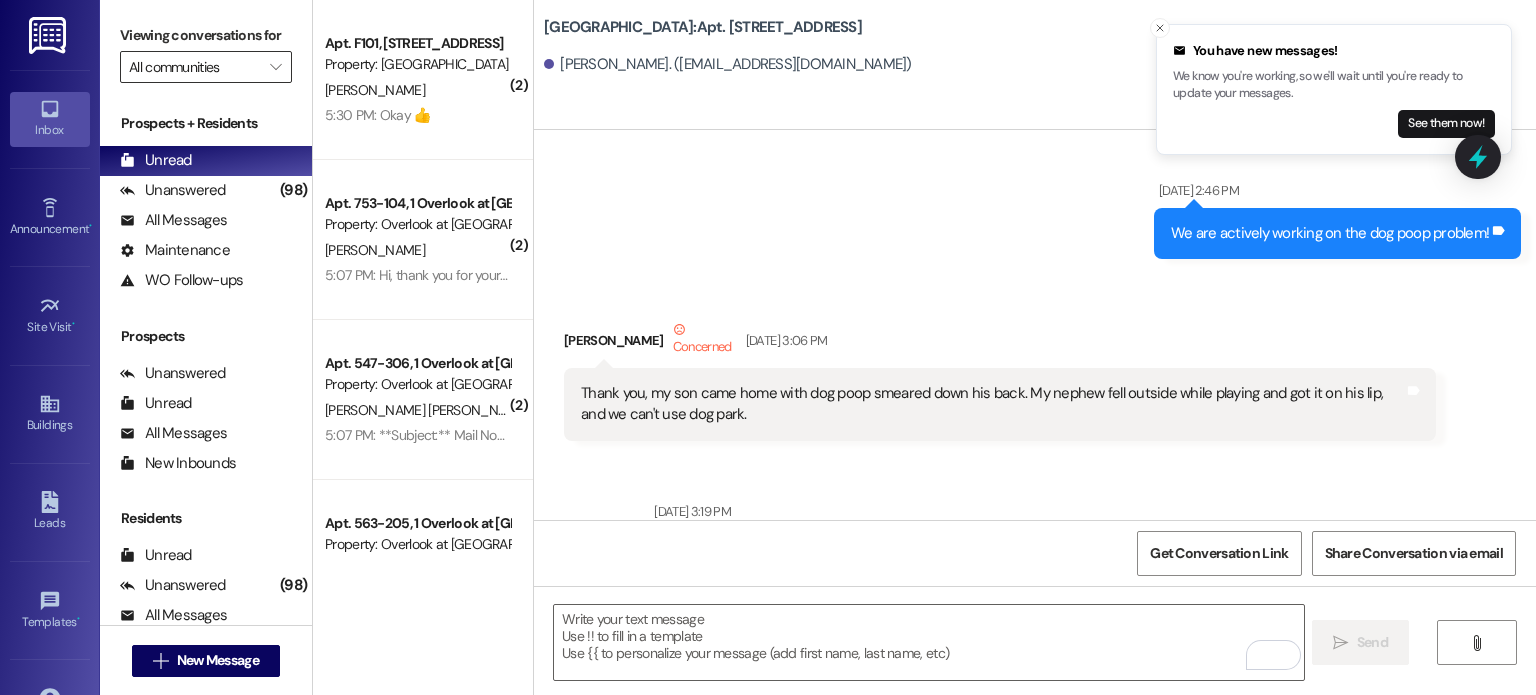 click on "All communities" at bounding box center (194, 67) 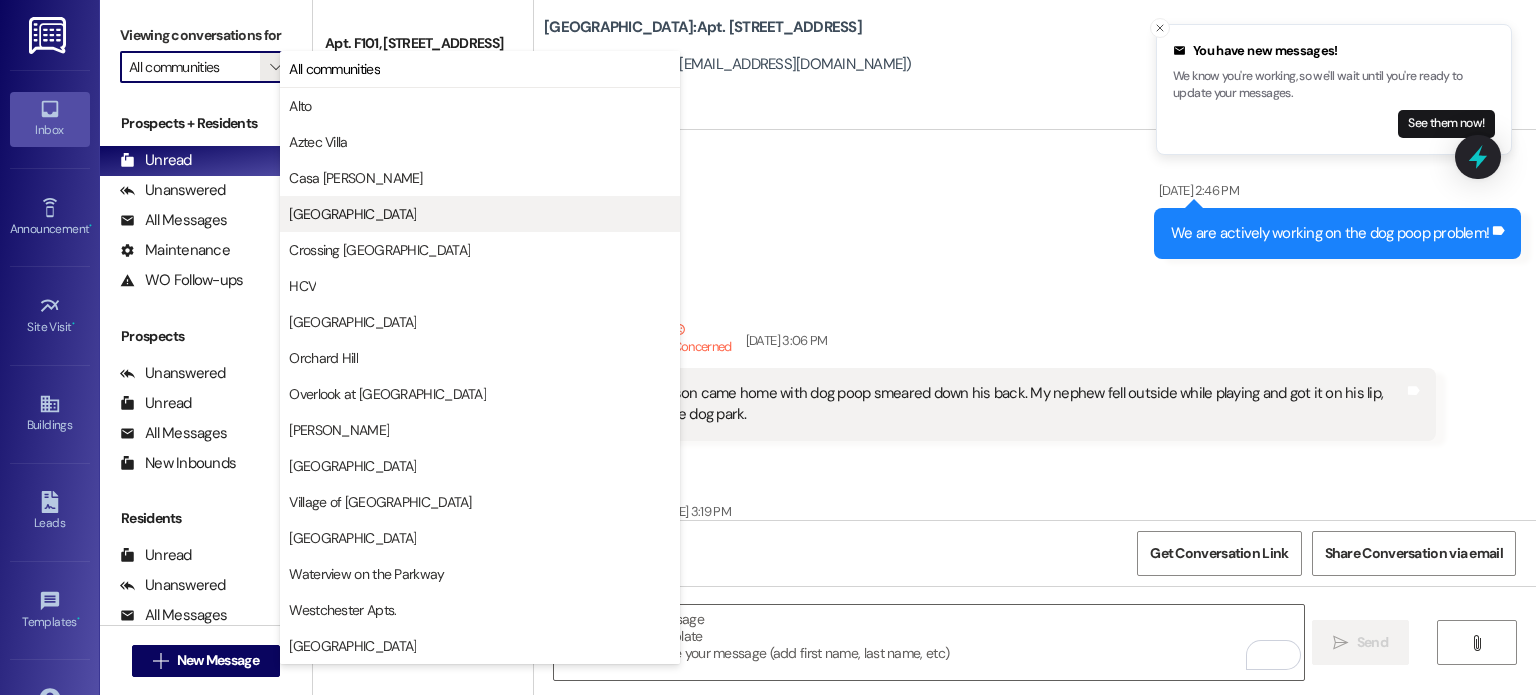 click on "[GEOGRAPHIC_DATA]" at bounding box center [352, 214] 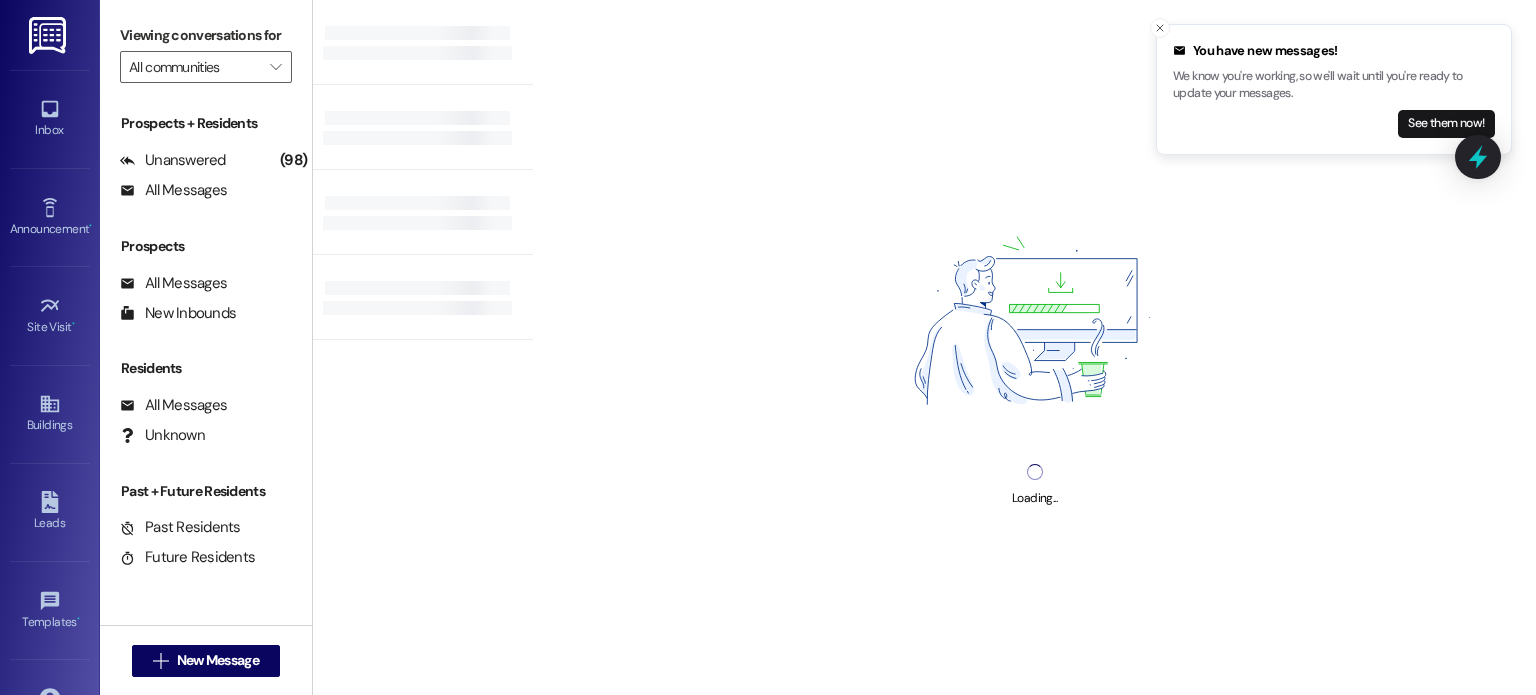 type on "[GEOGRAPHIC_DATA]" 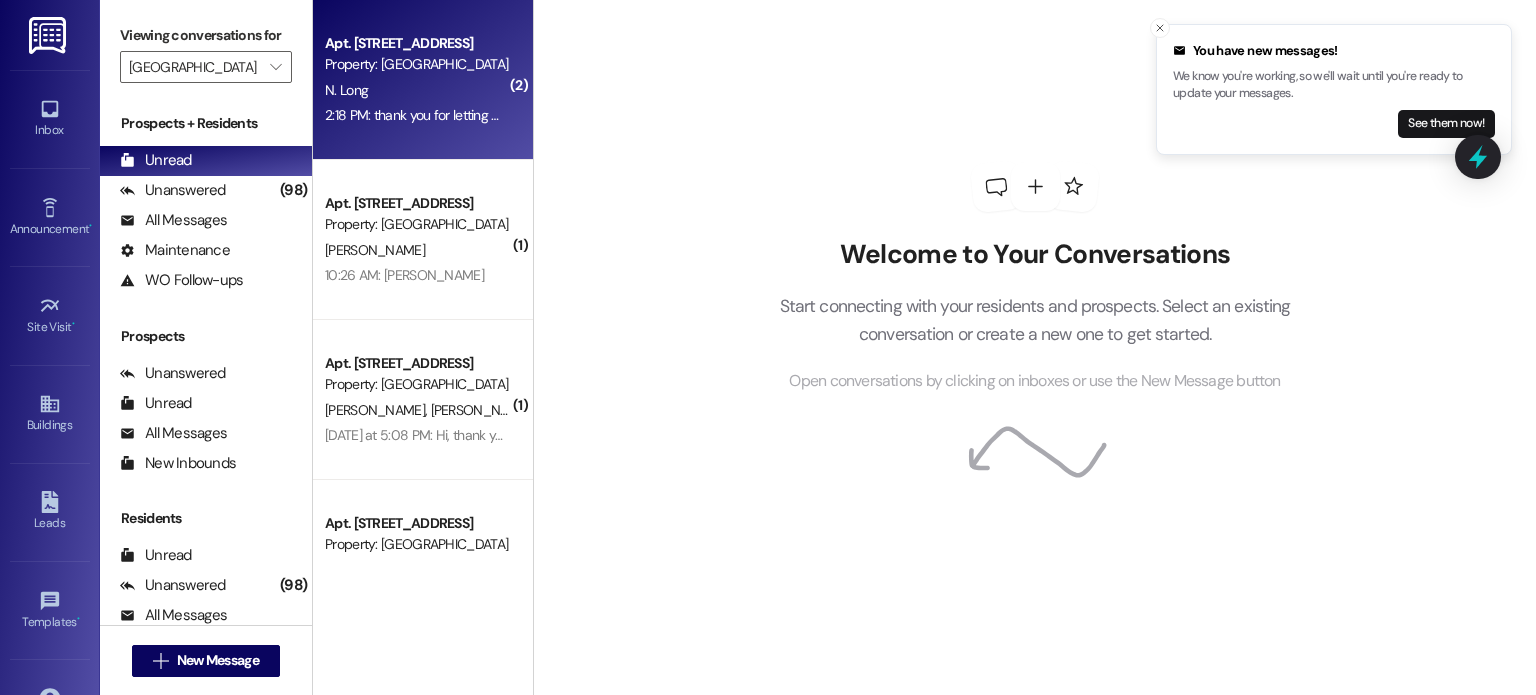 click on "N. Long" at bounding box center (417, 90) 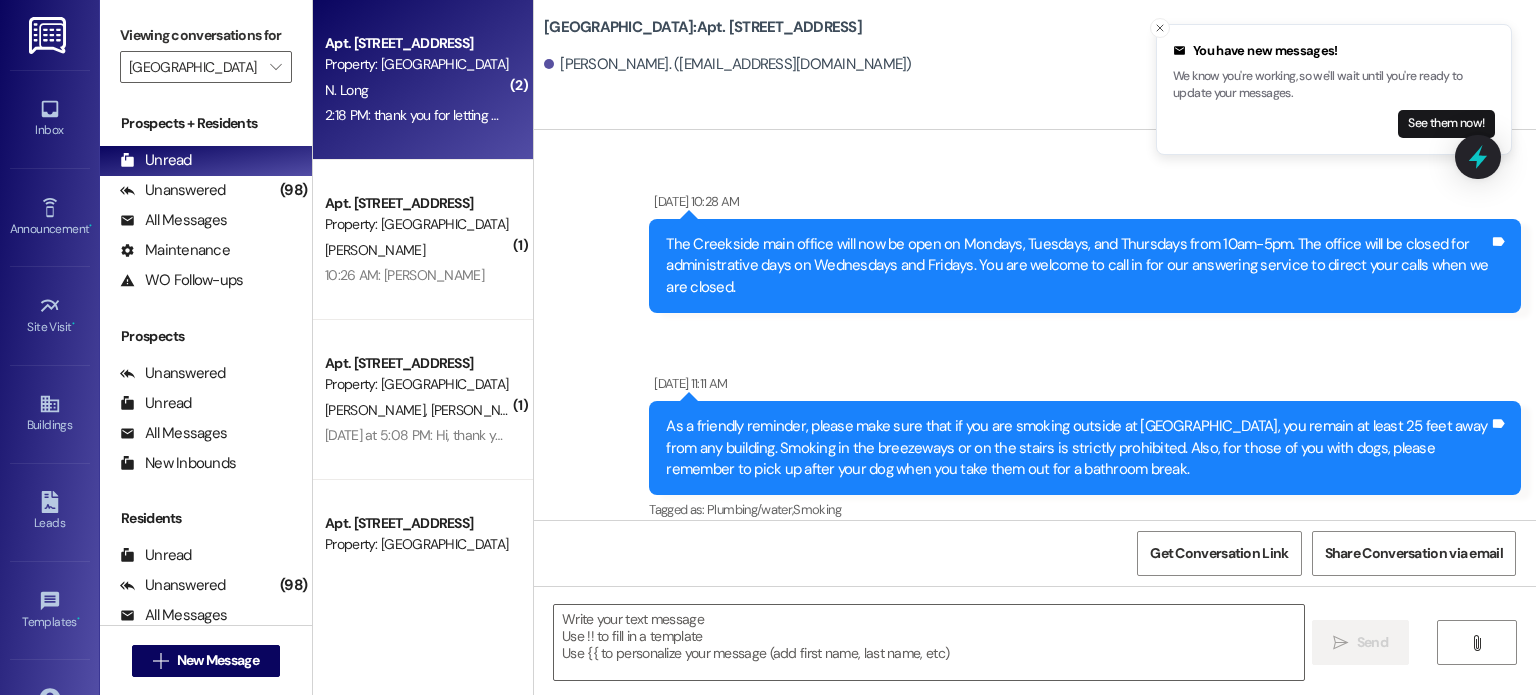 scroll, scrollTop: 56024, scrollLeft: 0, axis: vertical 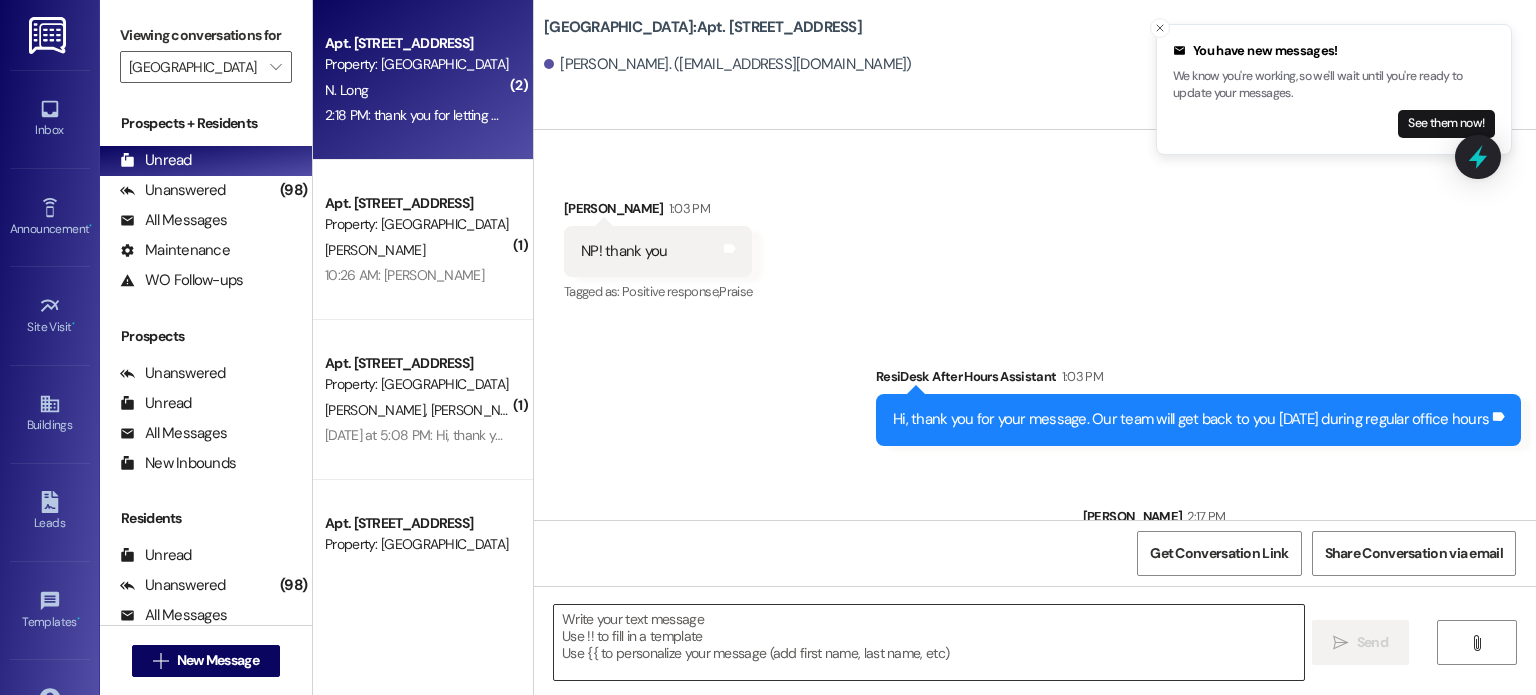 click at bounding box center [928, 642] 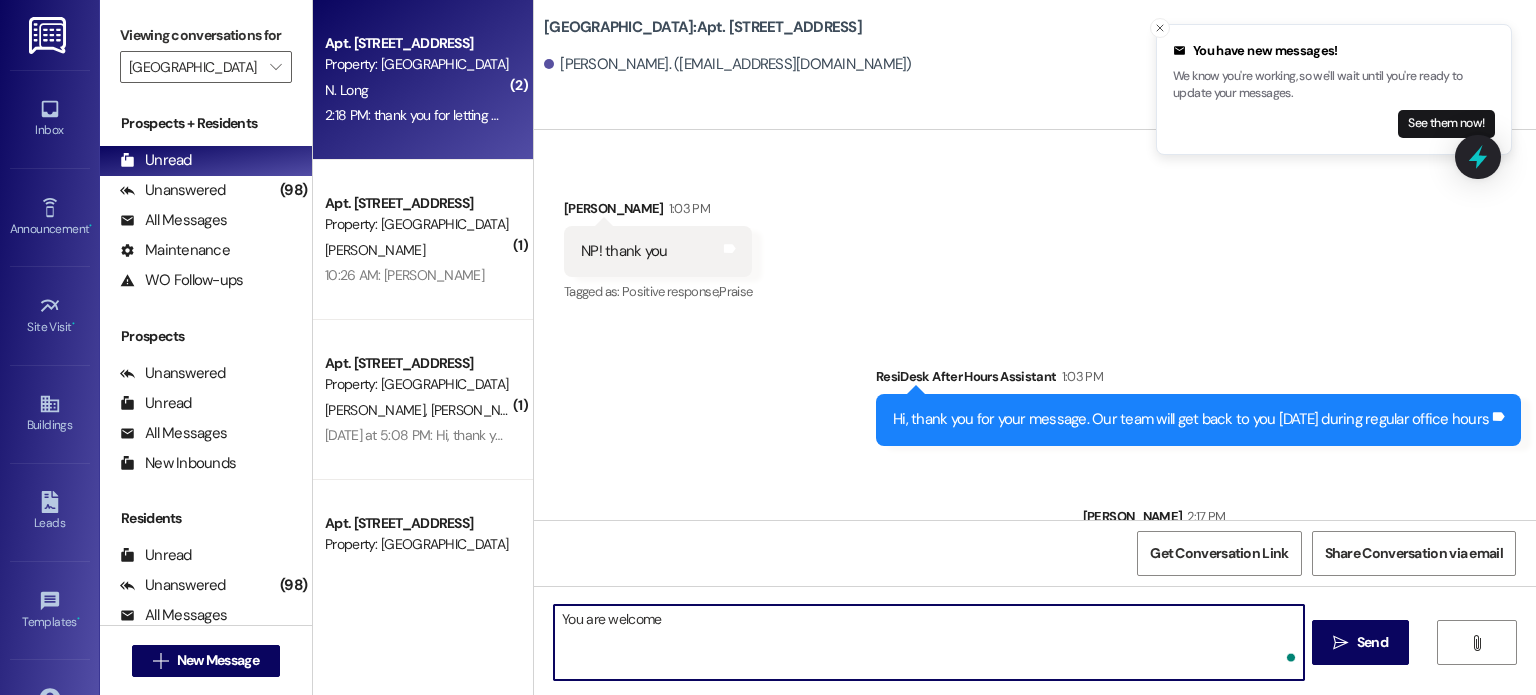 type on "You are welcome!" 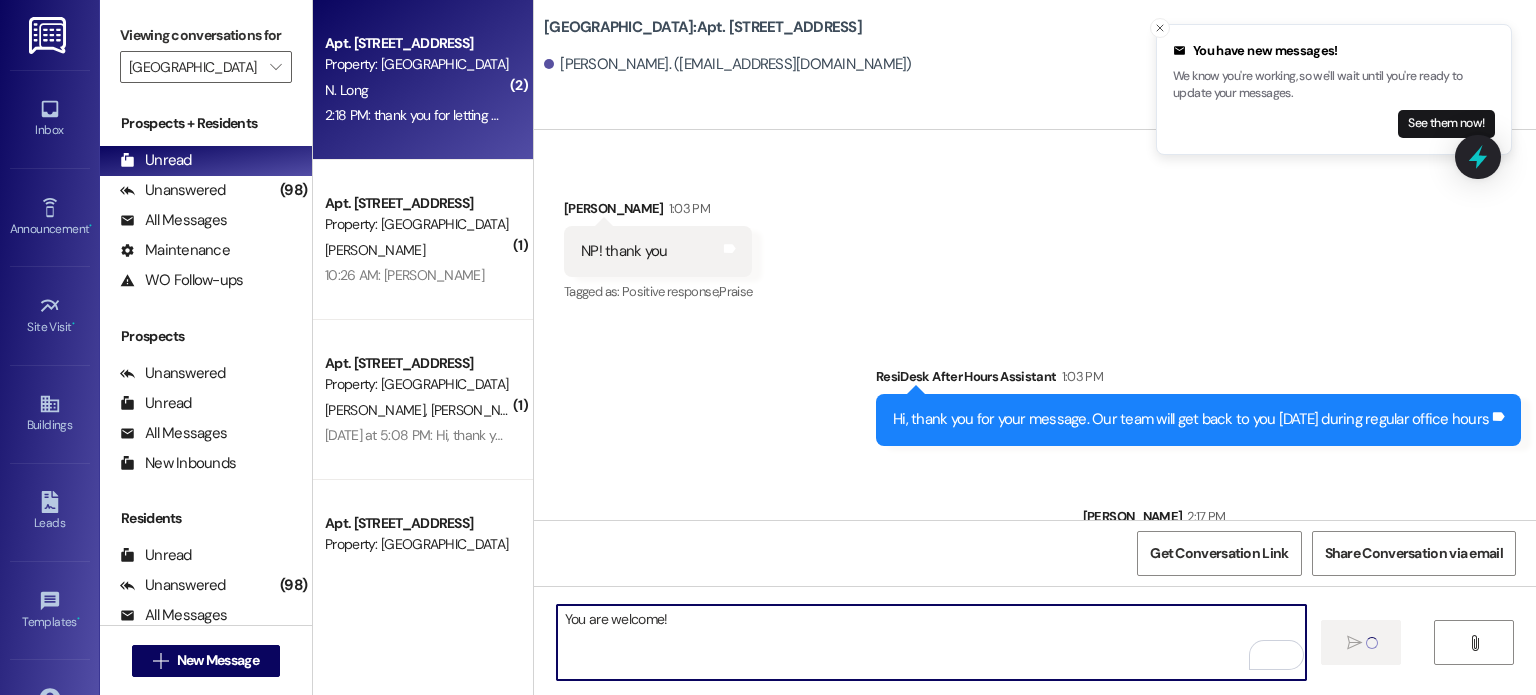 type 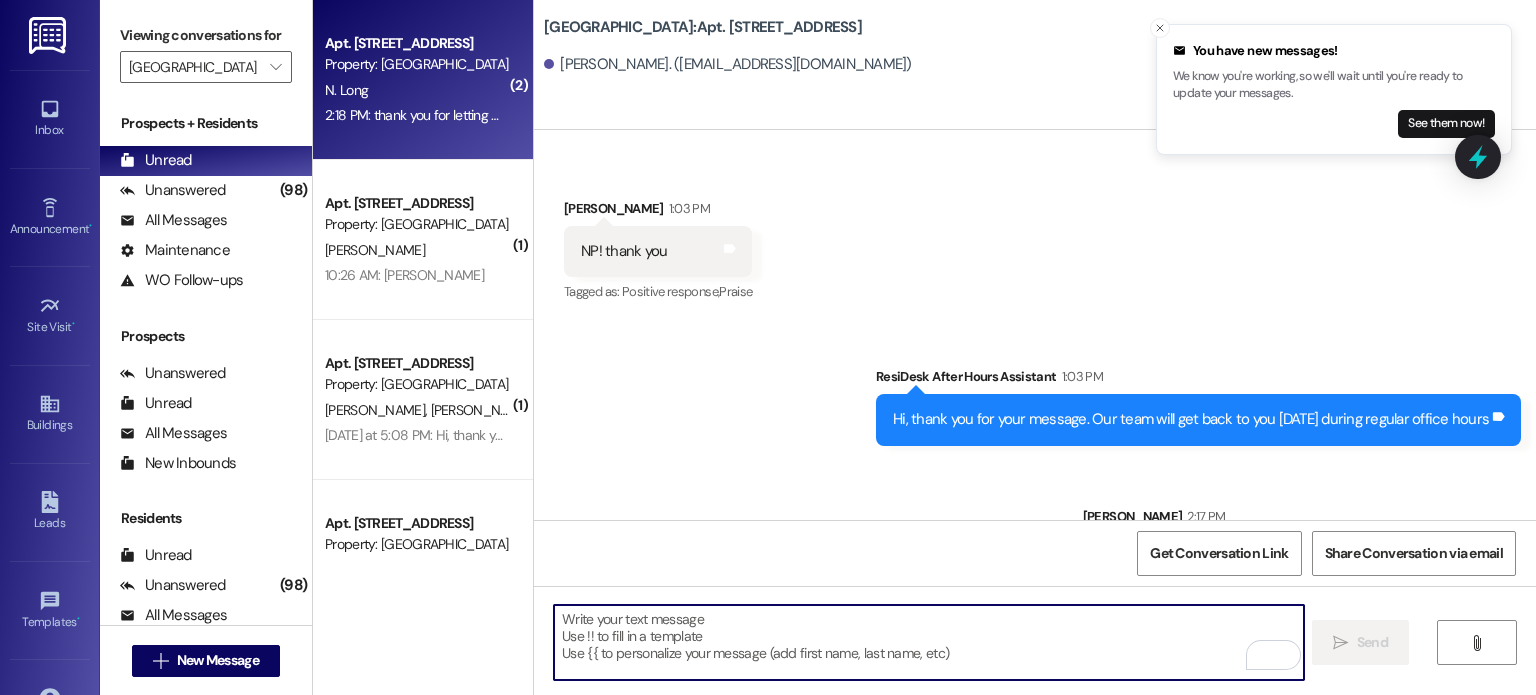 scroll, scrollTop: 56024, scrollLeft: 0, axis: vertical 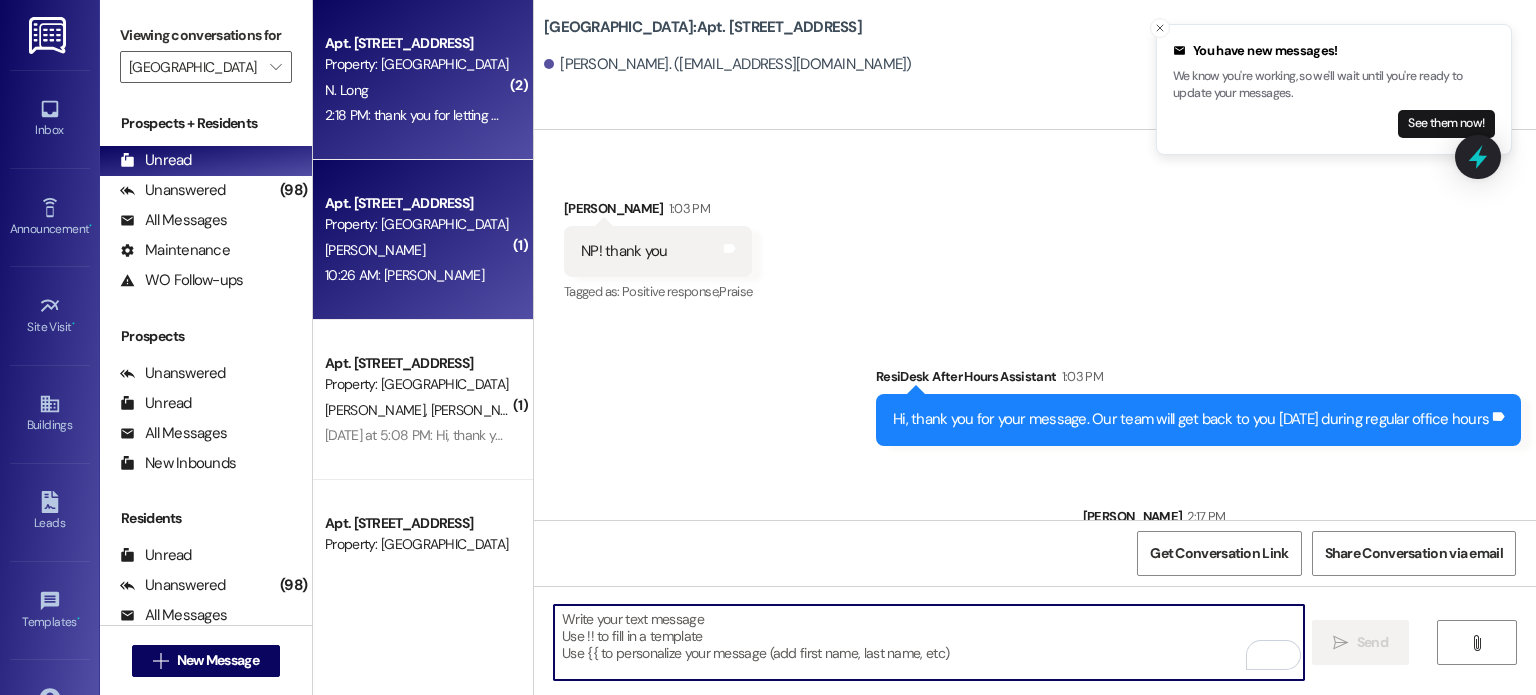 click on "[PERSON_NAME]" at bounding box center [375, 250] 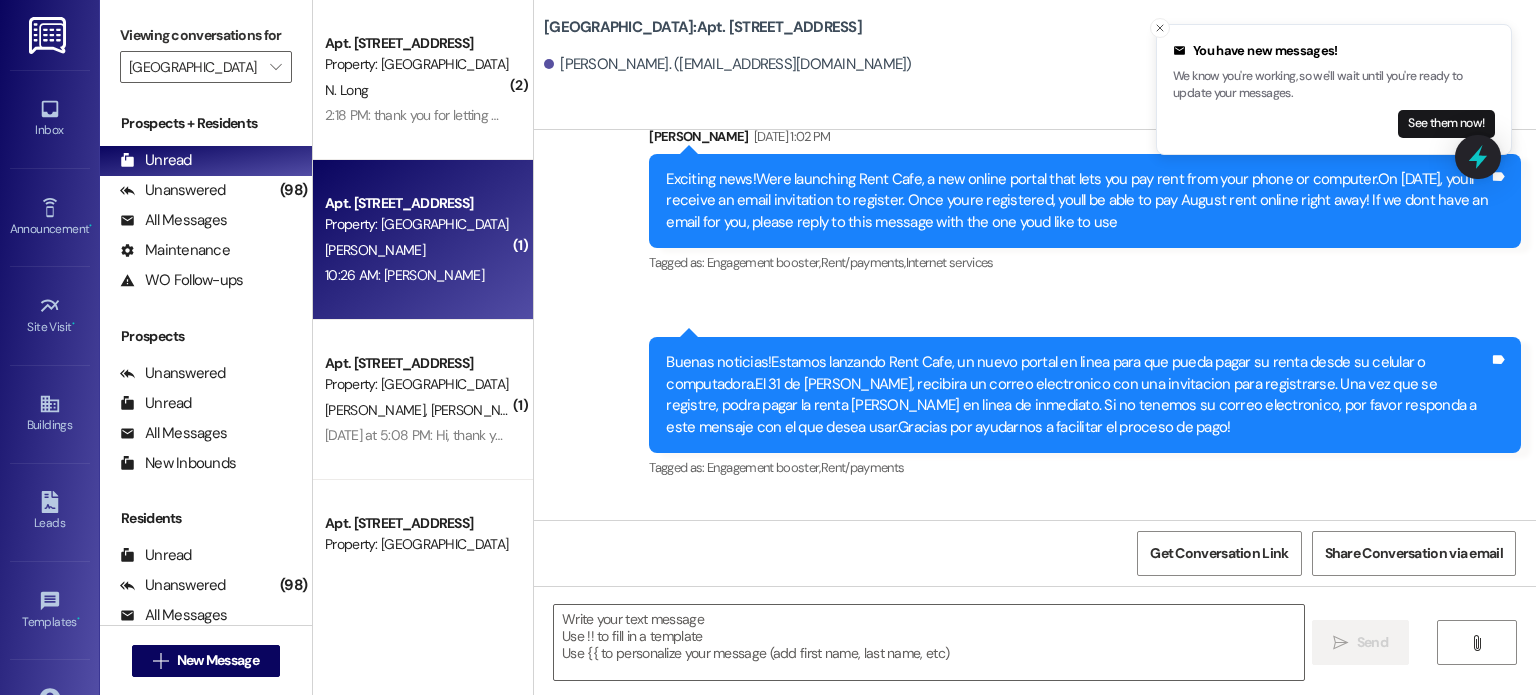 scroll, scrollTop: 53957, scrollLeft: 0, axis: vertical 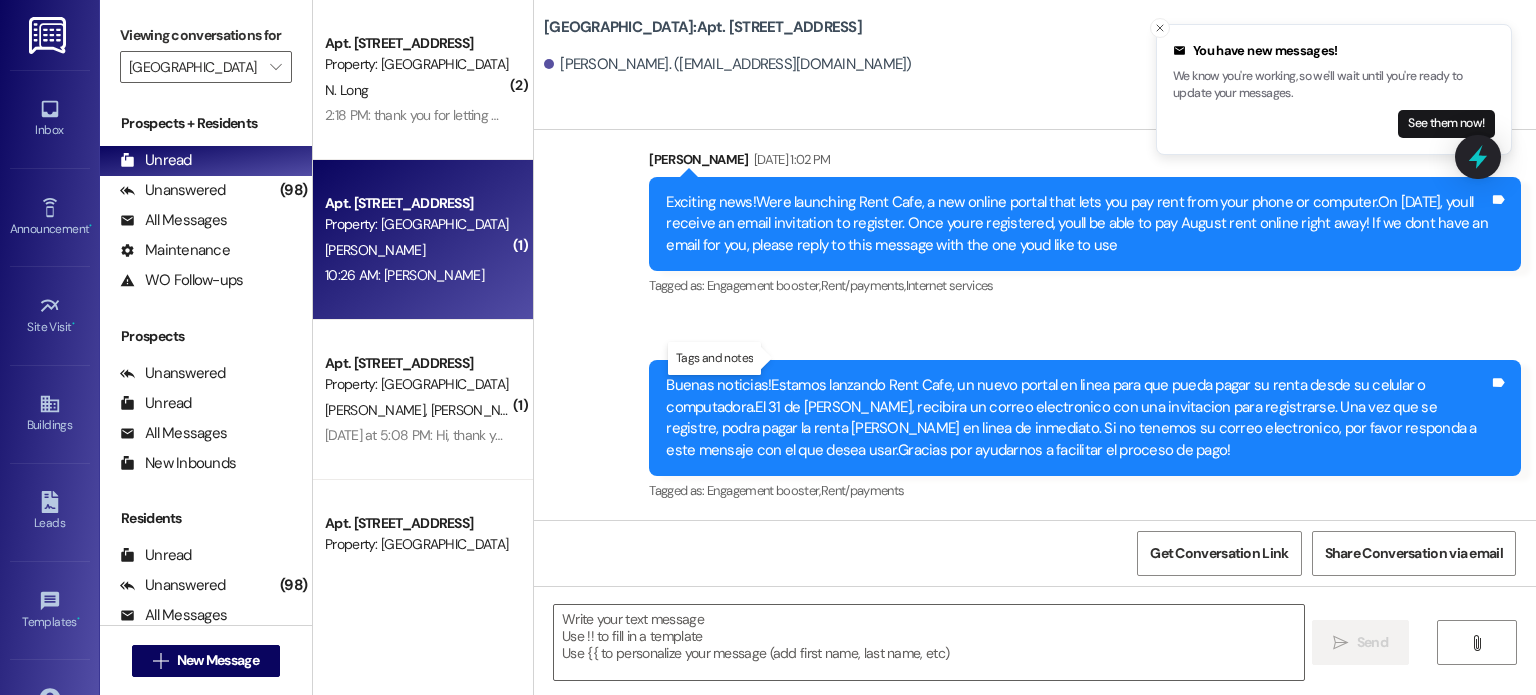 click 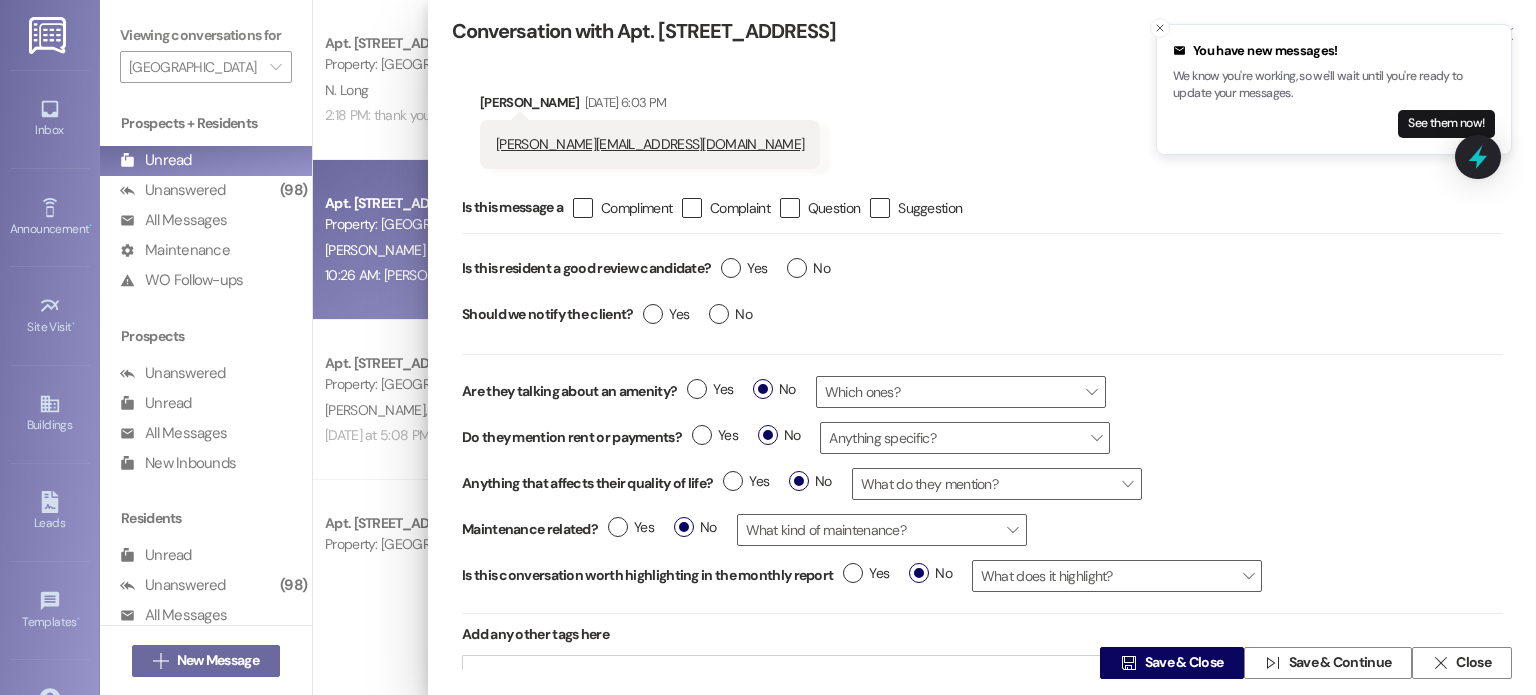 click on "Received via SMS [PERSON_NAME] [DATE] 6:03 PM [PERSON_NAME][EMAIL_ADDRESS][DOMAIN_NAME]" at bounding box center [982, 116] 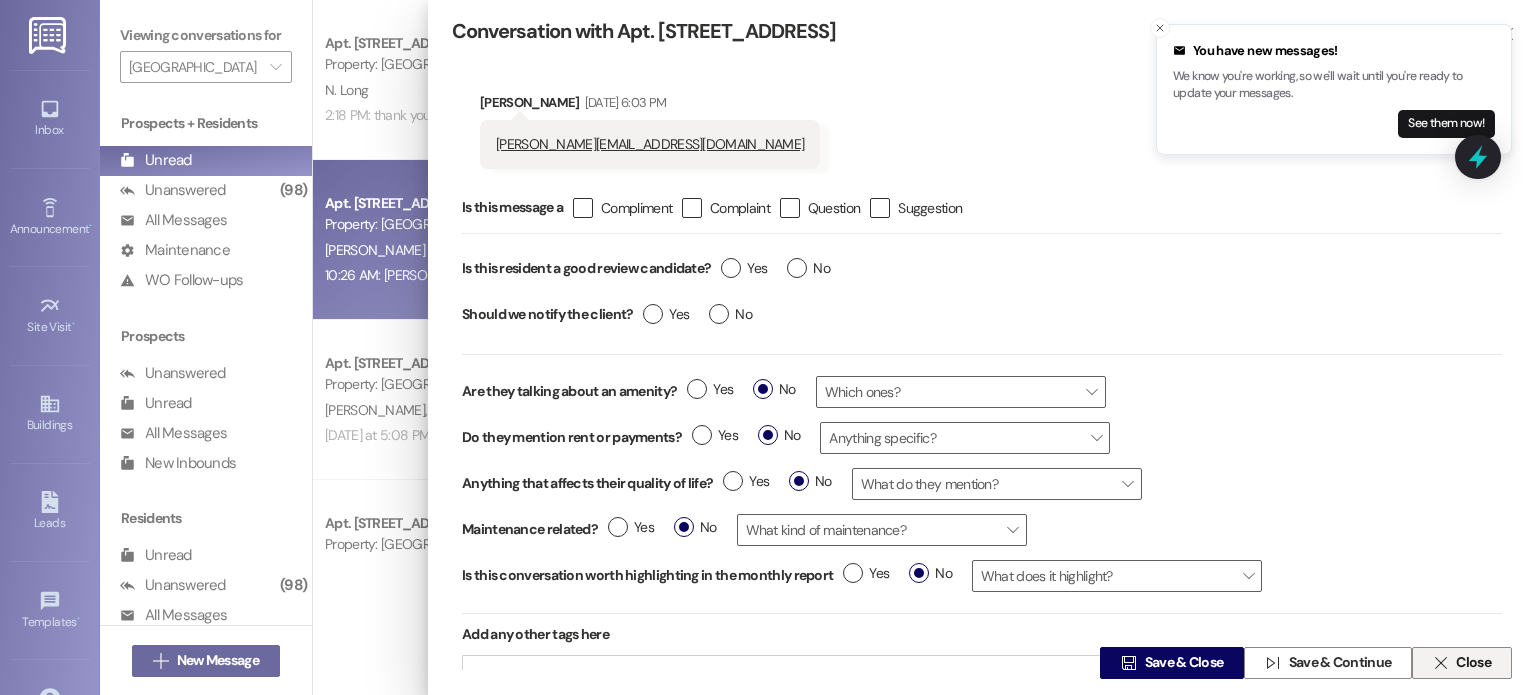 click on "Close" at bounding box center (1473, 663) 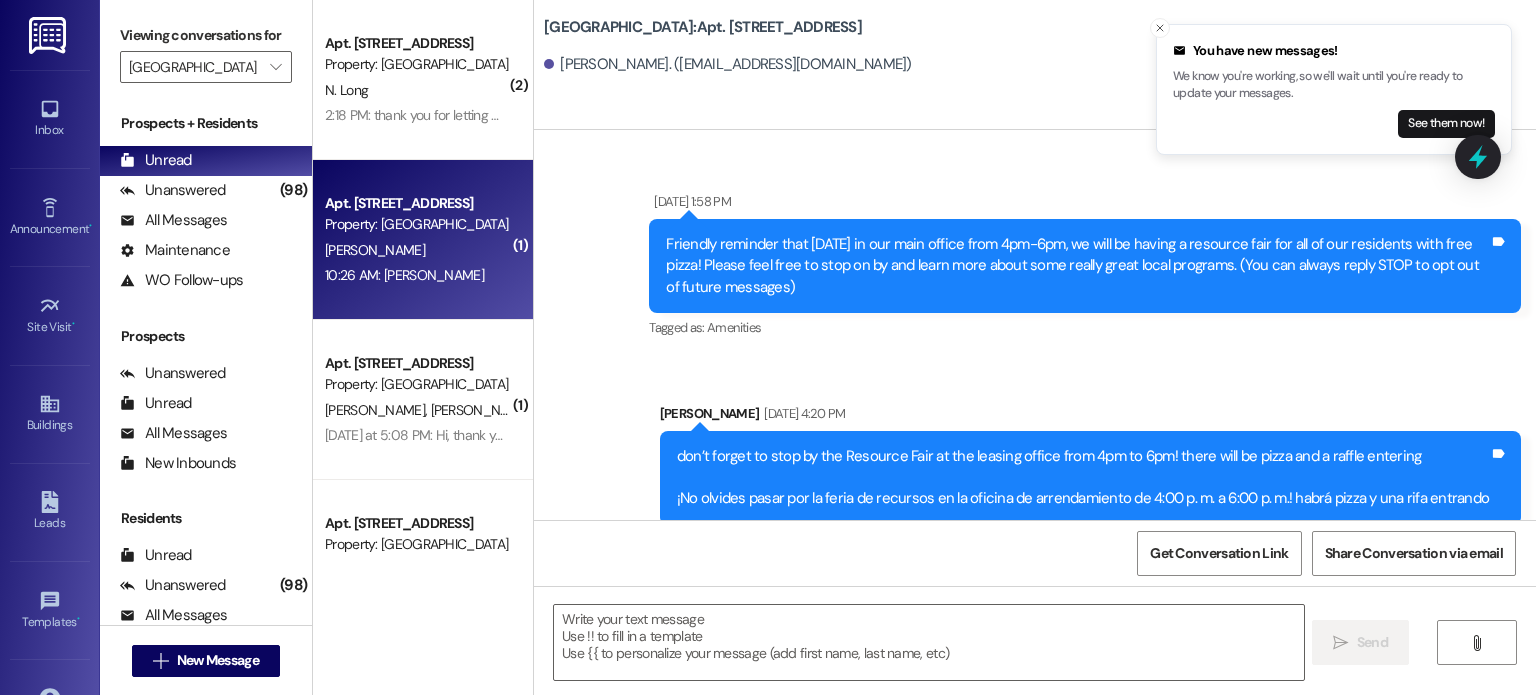scroll, scrollTop: 54257, scrollLeft: 0, axis: vertical 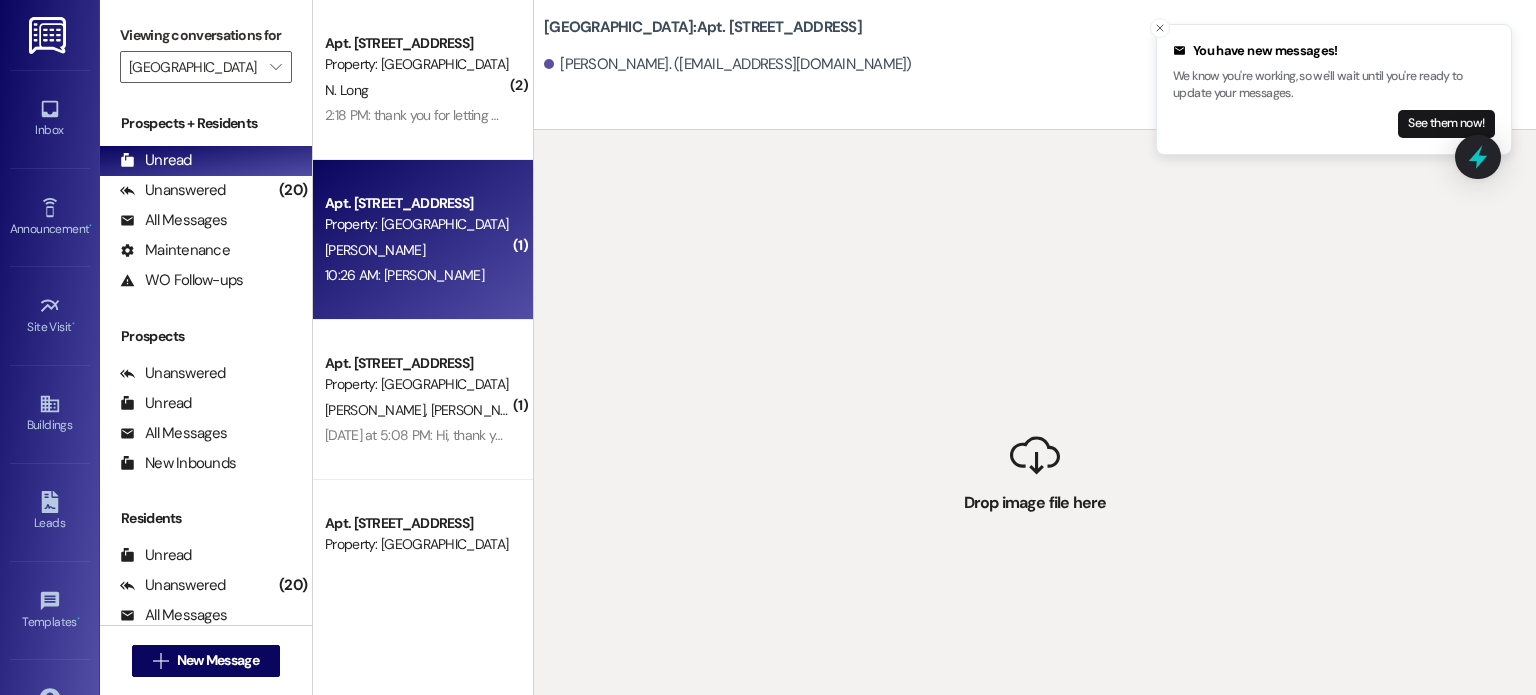 click on "[GEOGRAPHIC_DATA]:  Apt. [STREET_ADDRESS] Romero. ([EMAIL_ADDRESS][DOMAIN_NAME])" at bounding box center [1035, 65] 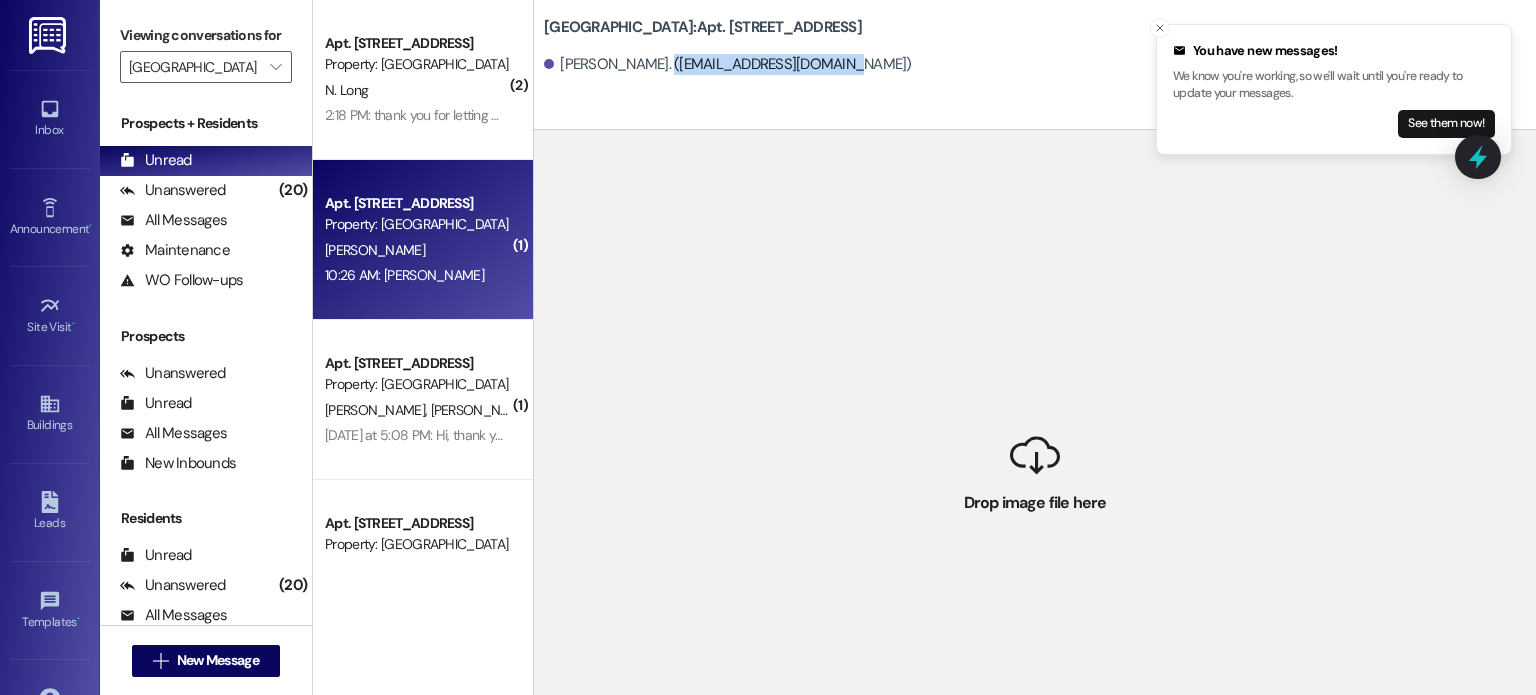 drag, startPoint x: 652, startPoint y: 63, endPoint x: 840, endPoint y: 58, distance: 188.06648 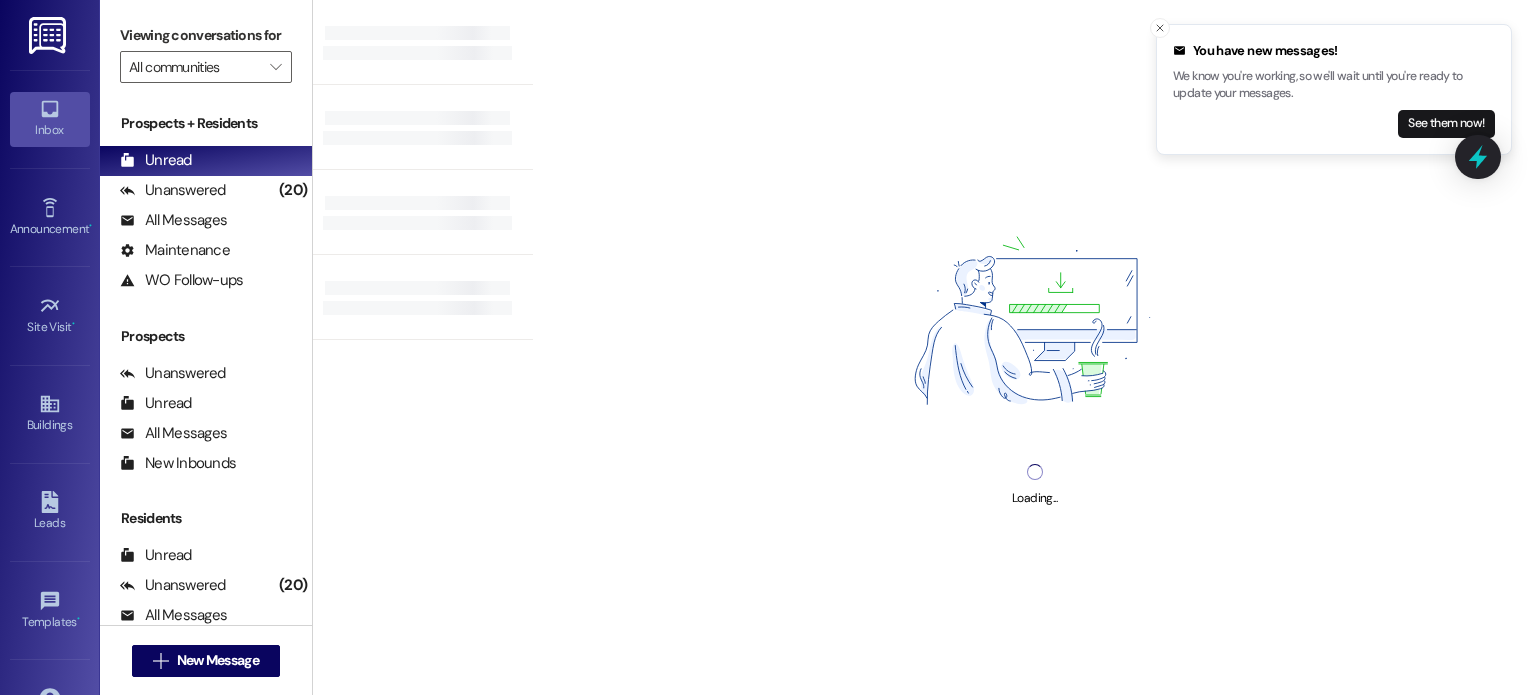 click at bounding box center [49, 35] 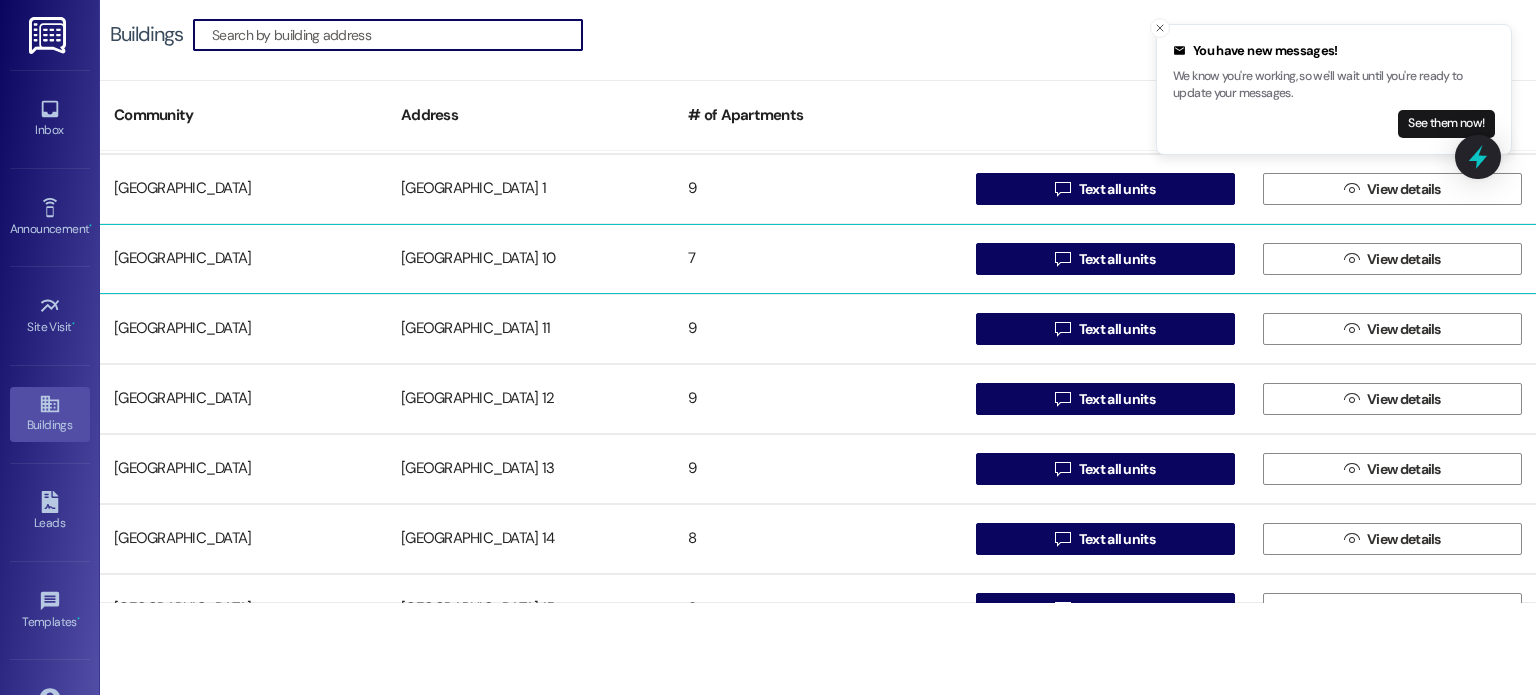 scroll, scrollTop: 300, scrollLeft: 0, axis: vertical 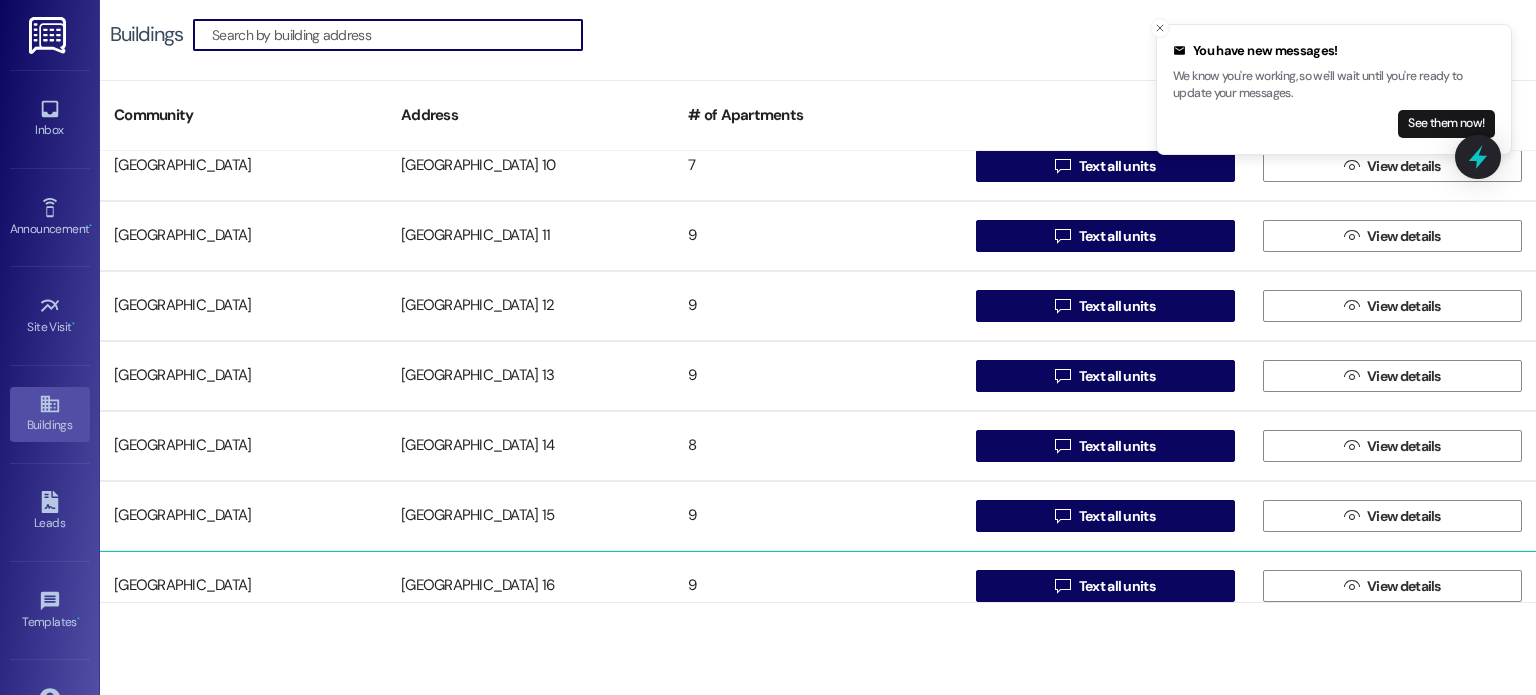 click on "[GEOGRAPHIC_DATA] 16" at bounding box center [530, 586] 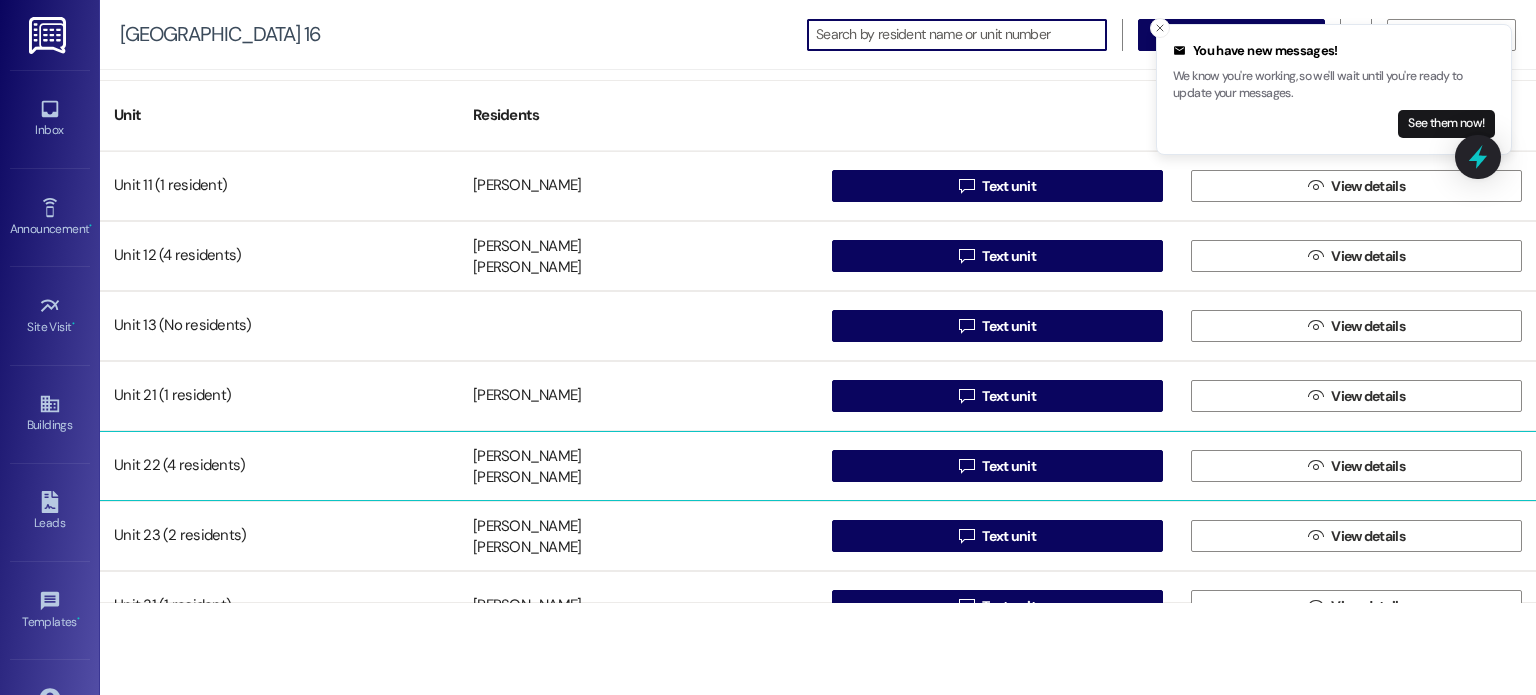 scroll, scrollTop: 0, scrollLeft: 0, axis: both 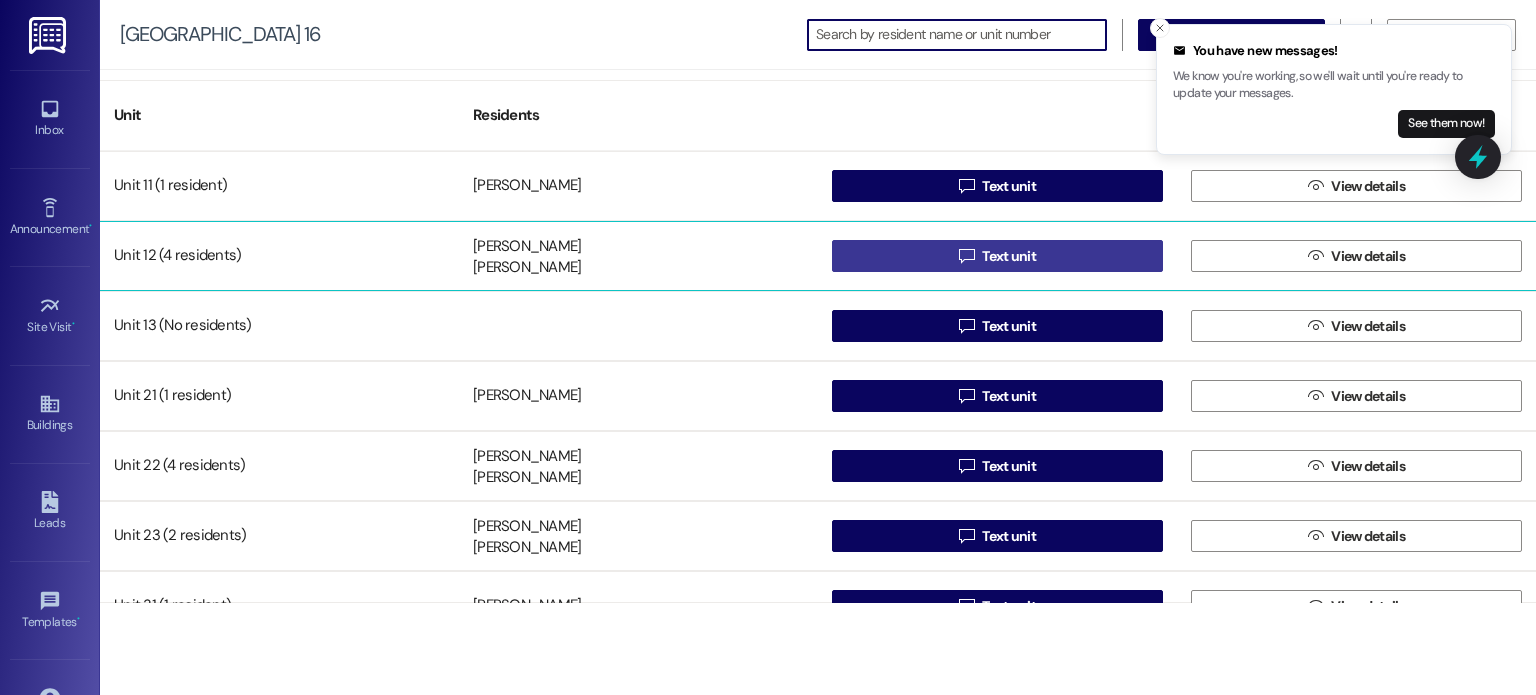 click on " Text unit" at bounding box center (997, 256) 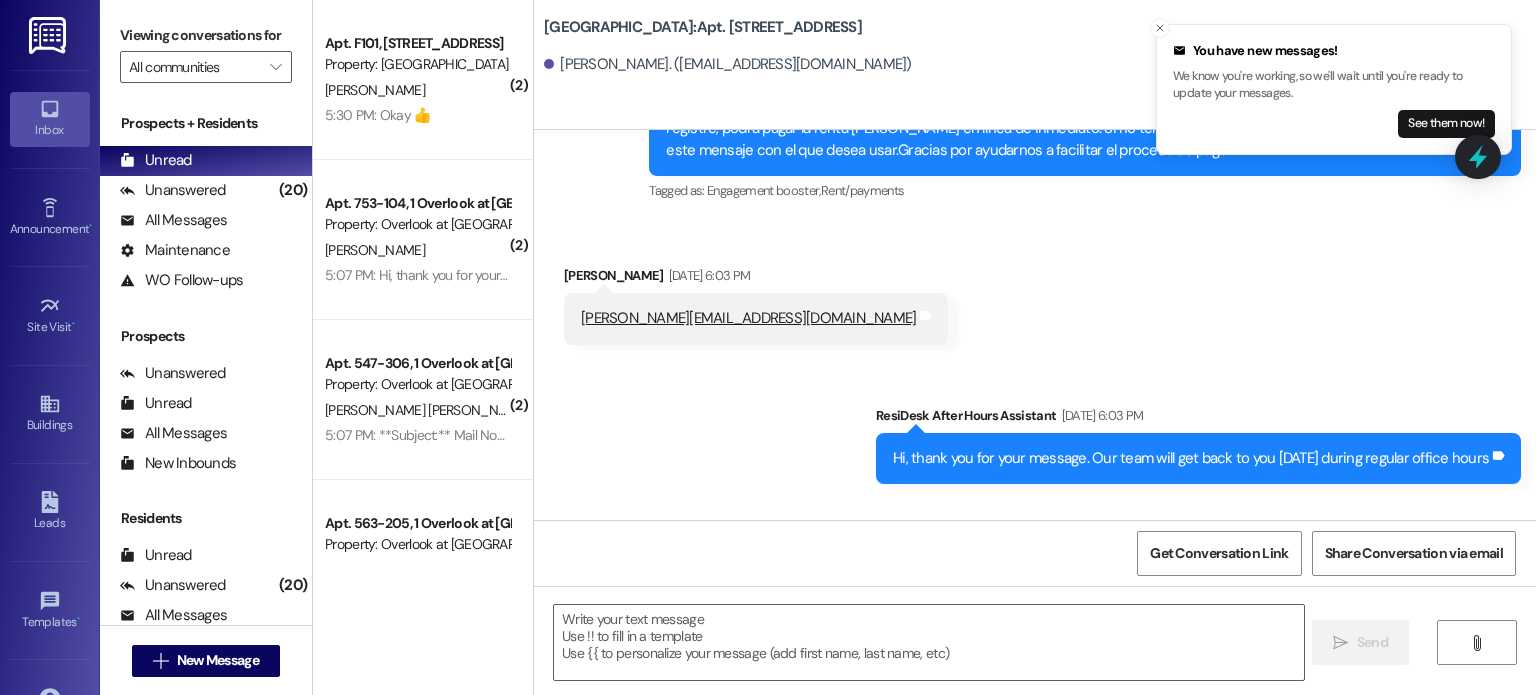 scroll, scrollTop: 54258, scrollLeft: 0, axis: vertical 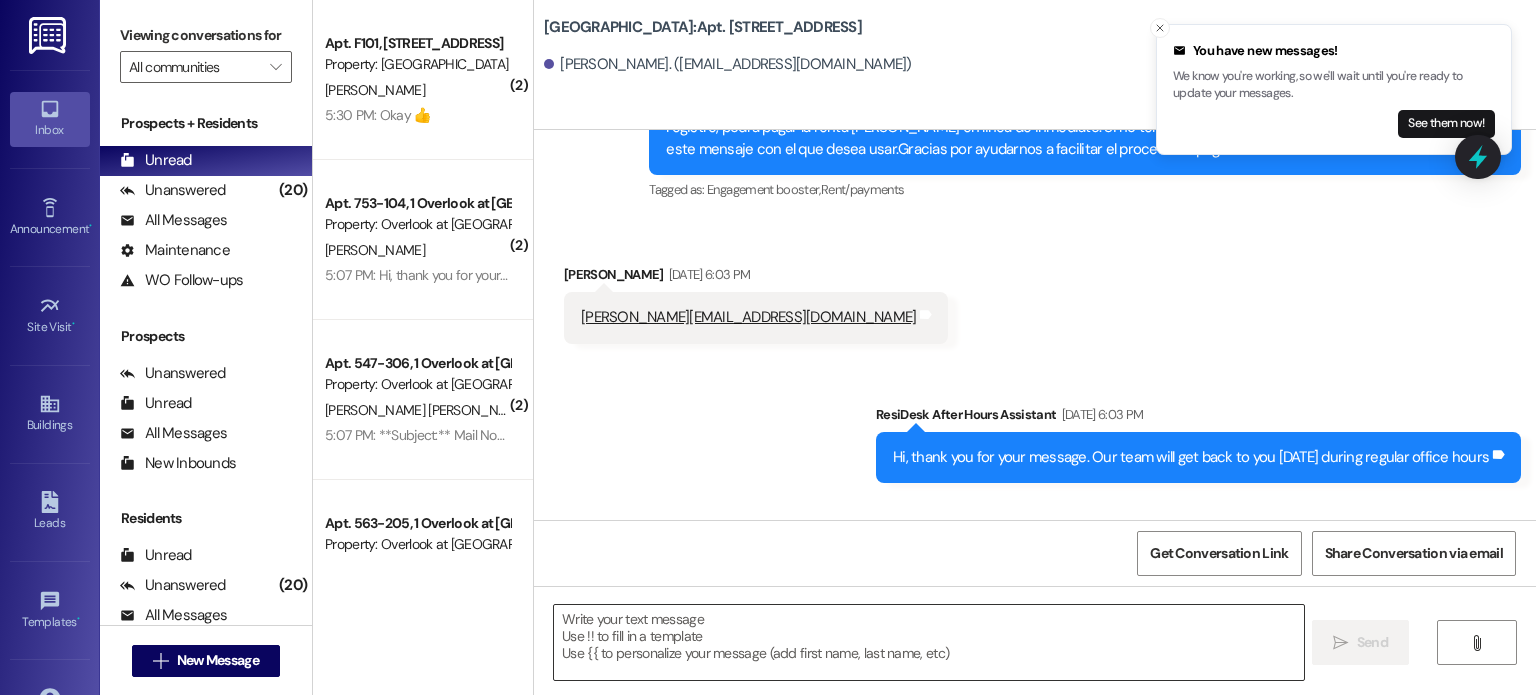 click at bounding box center (928, 642) 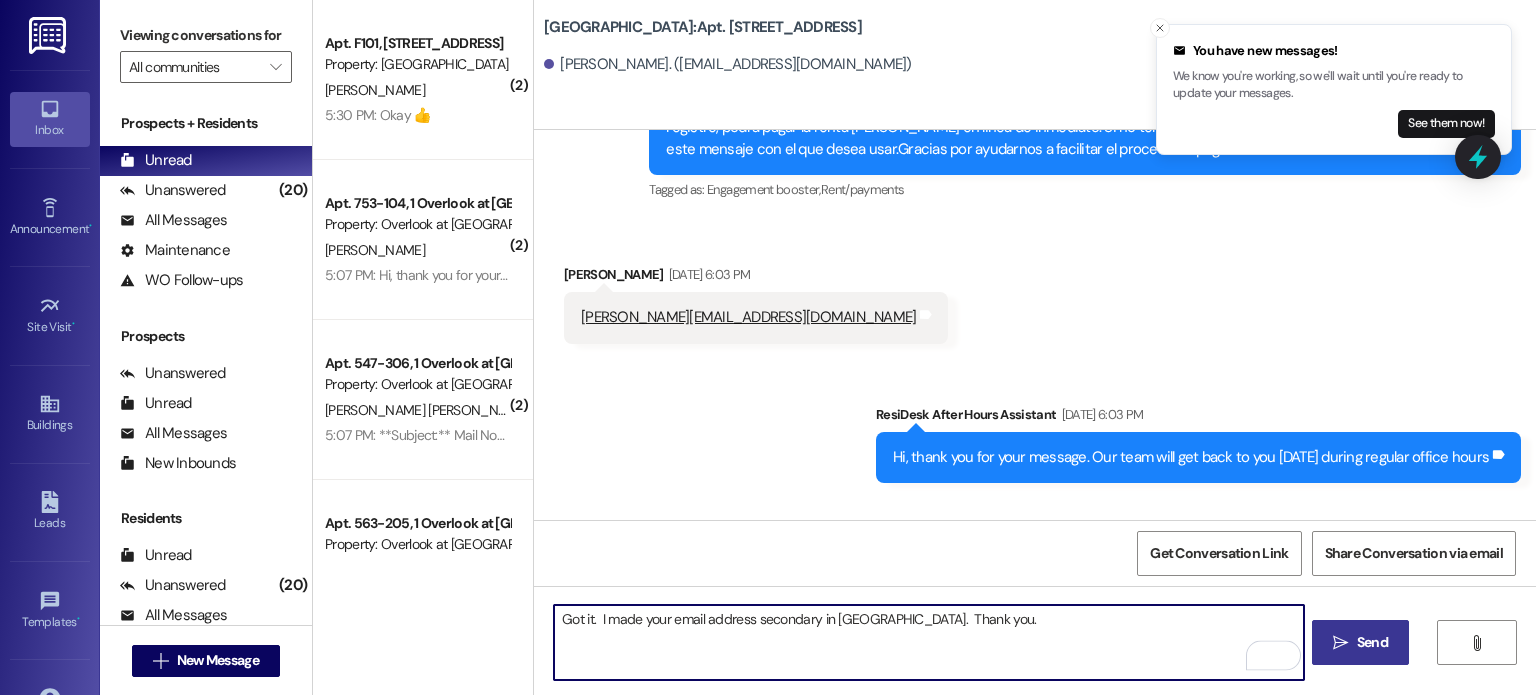 type on "Got it.  I made your email address secondary in [GEOGRAPHIC_DATA].  Thank you." 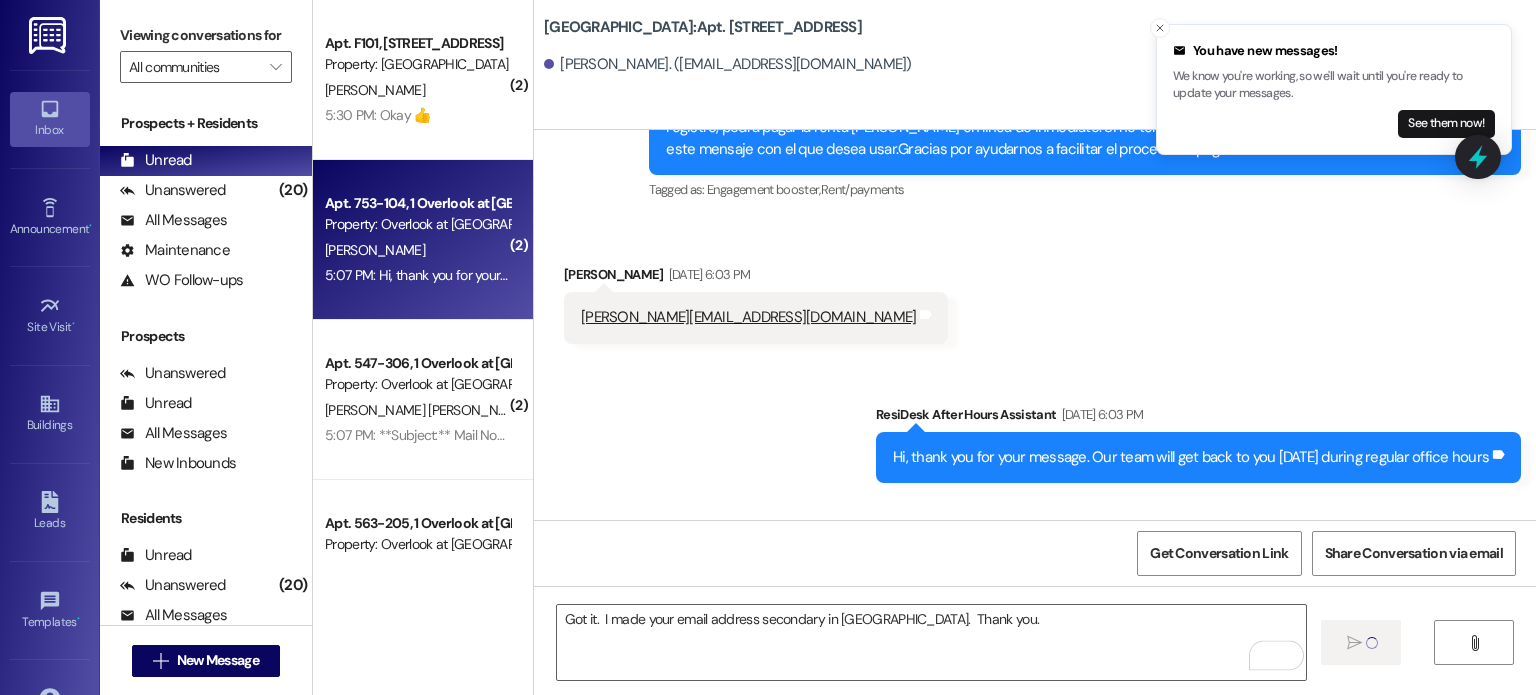 type 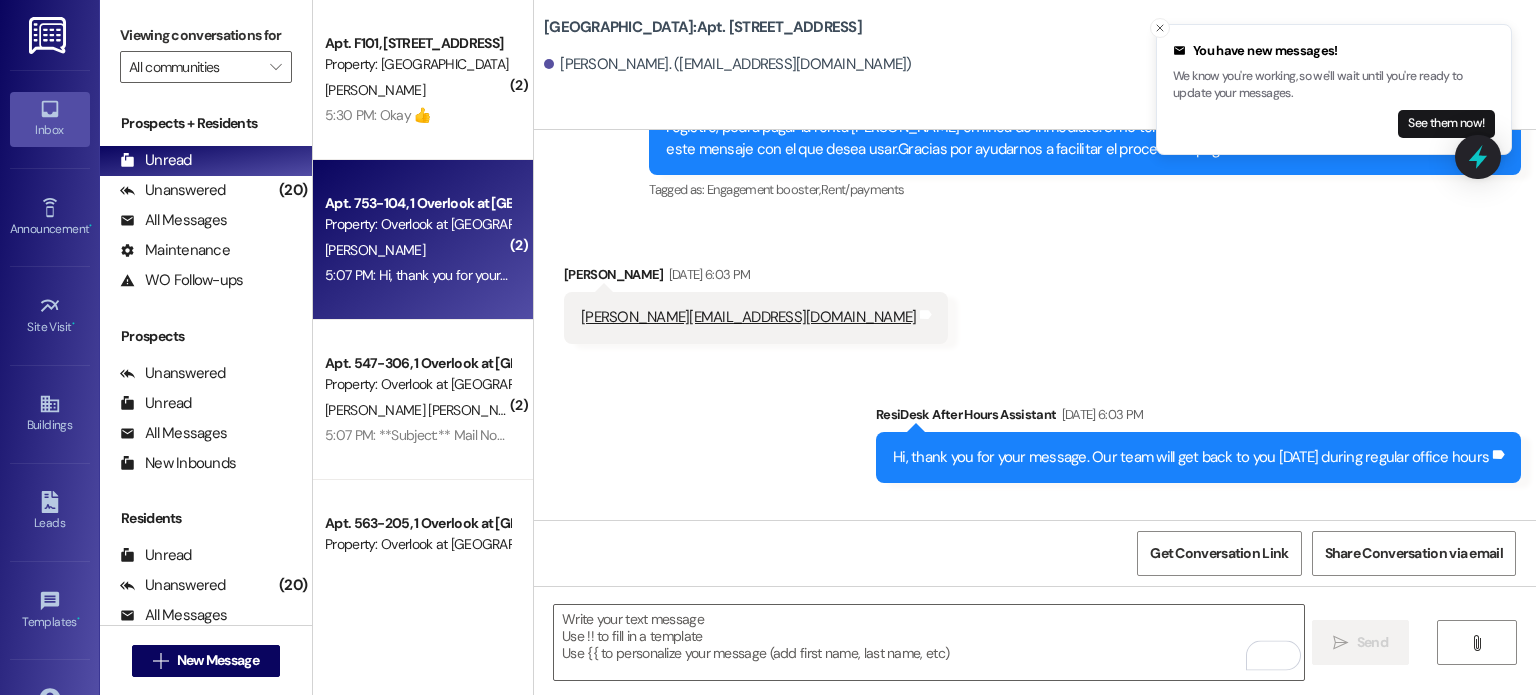 scroll, scrollTop: 54257, scrollLeft: 0, axis: vertical 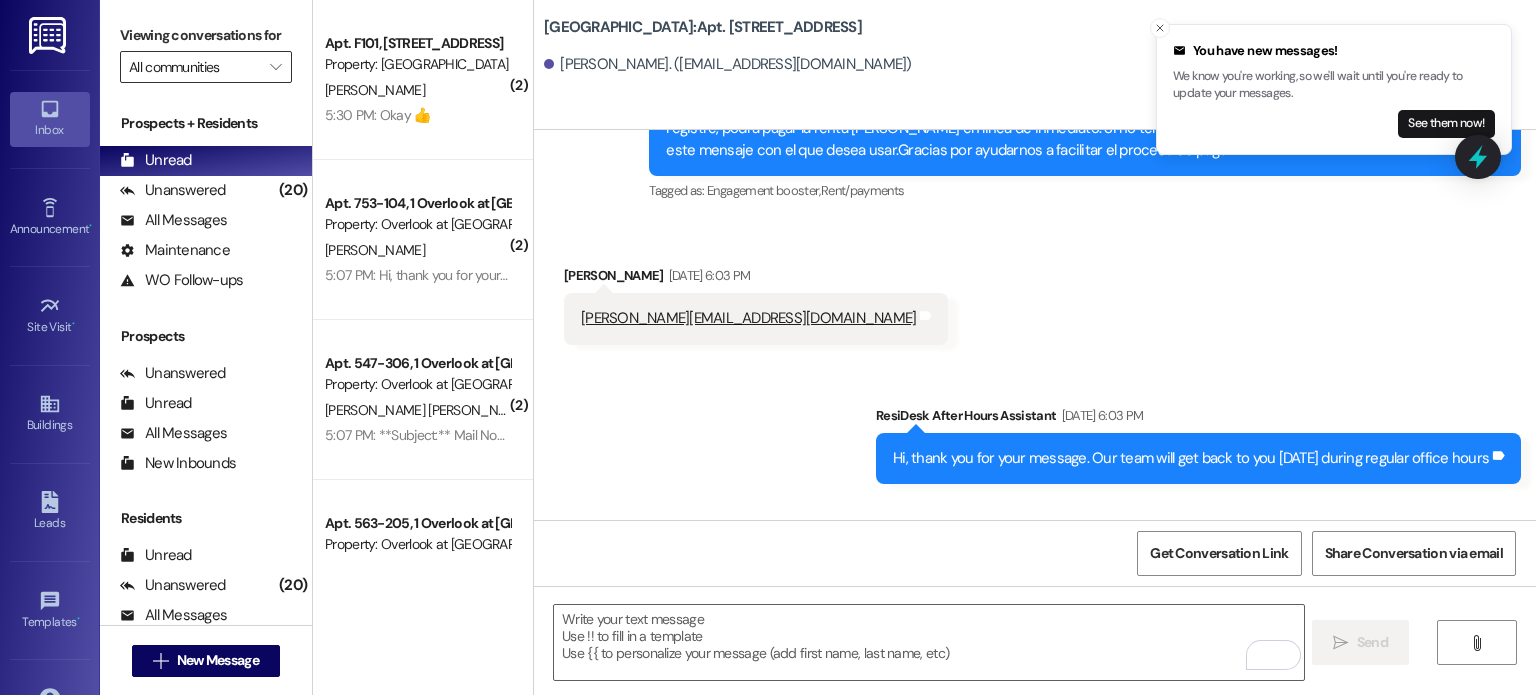 click on "All communities" at bounding box center [194, 67] 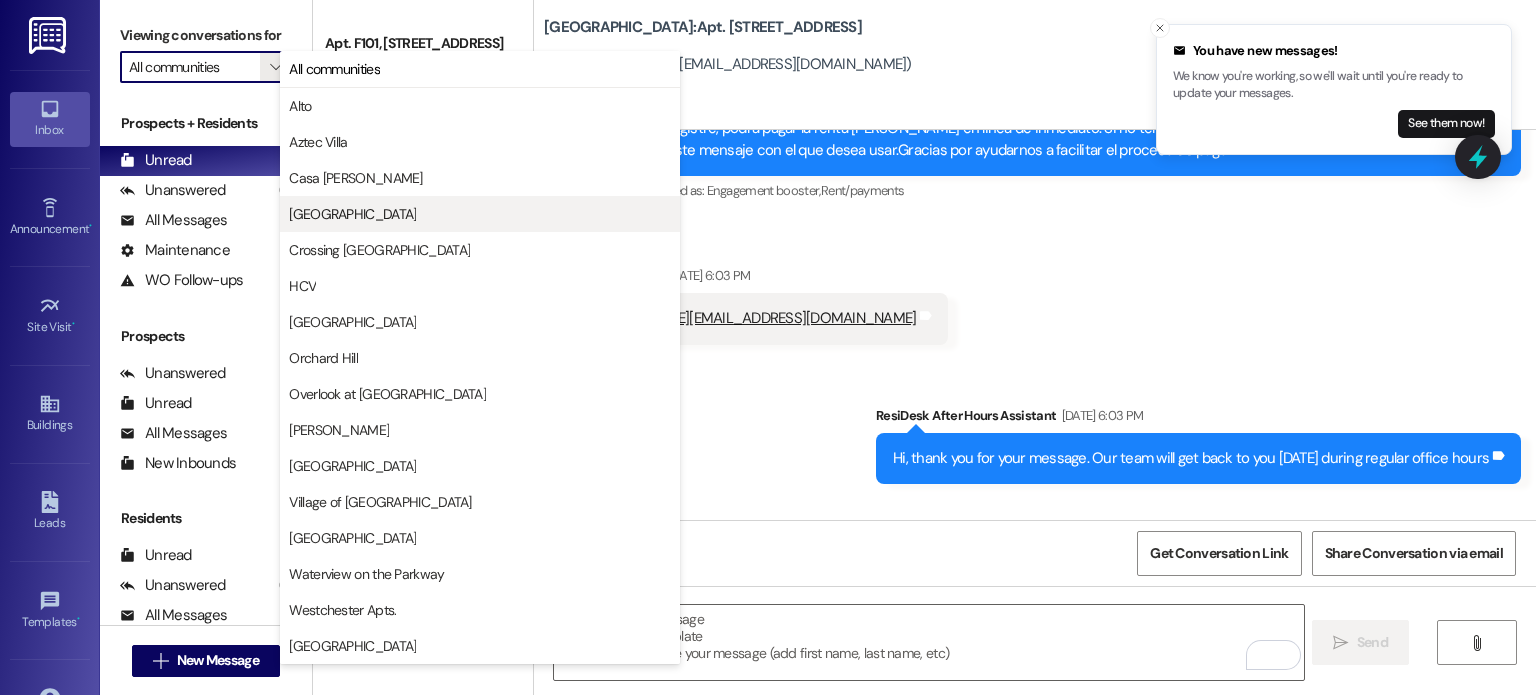 click on "[GEOGRAPHIC_DATA]" at bounding box center (352, 214) 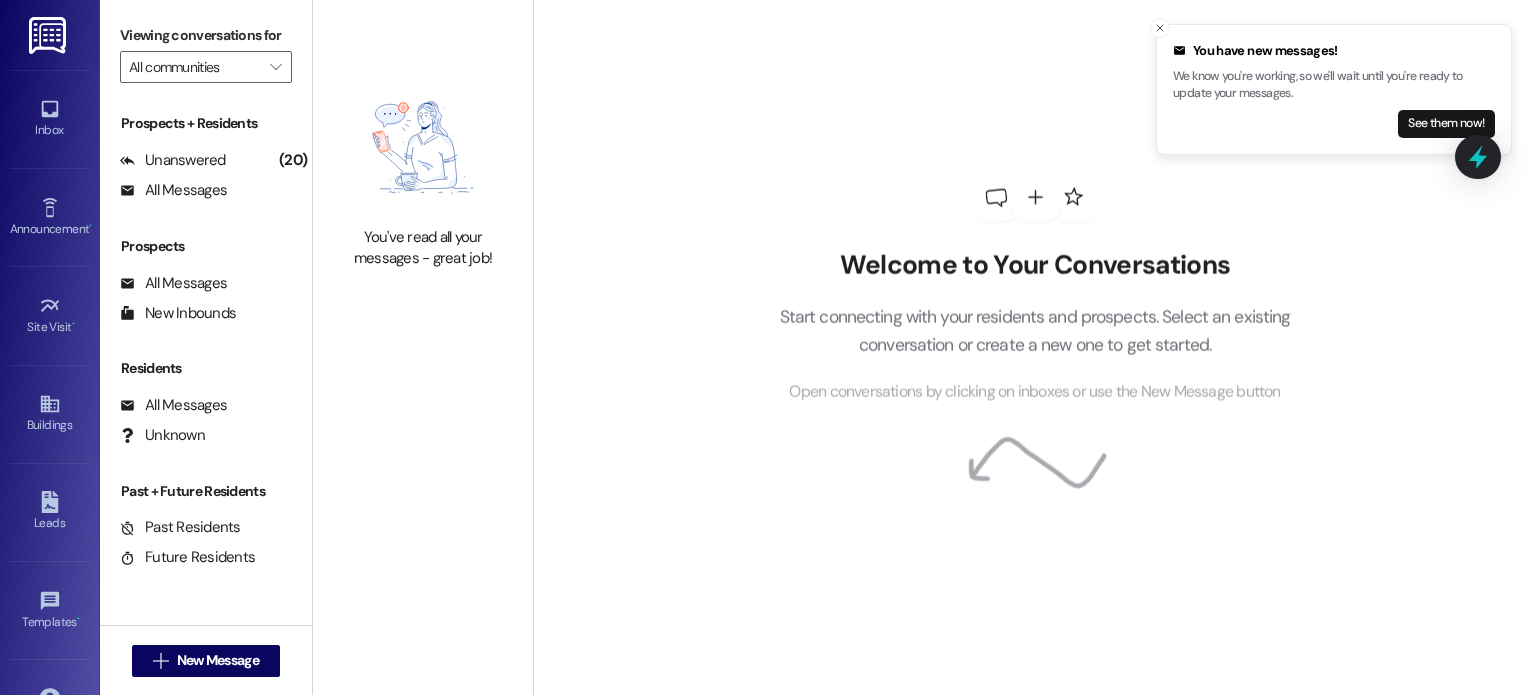 type on "[GEOGRAPHIC_DATA]" 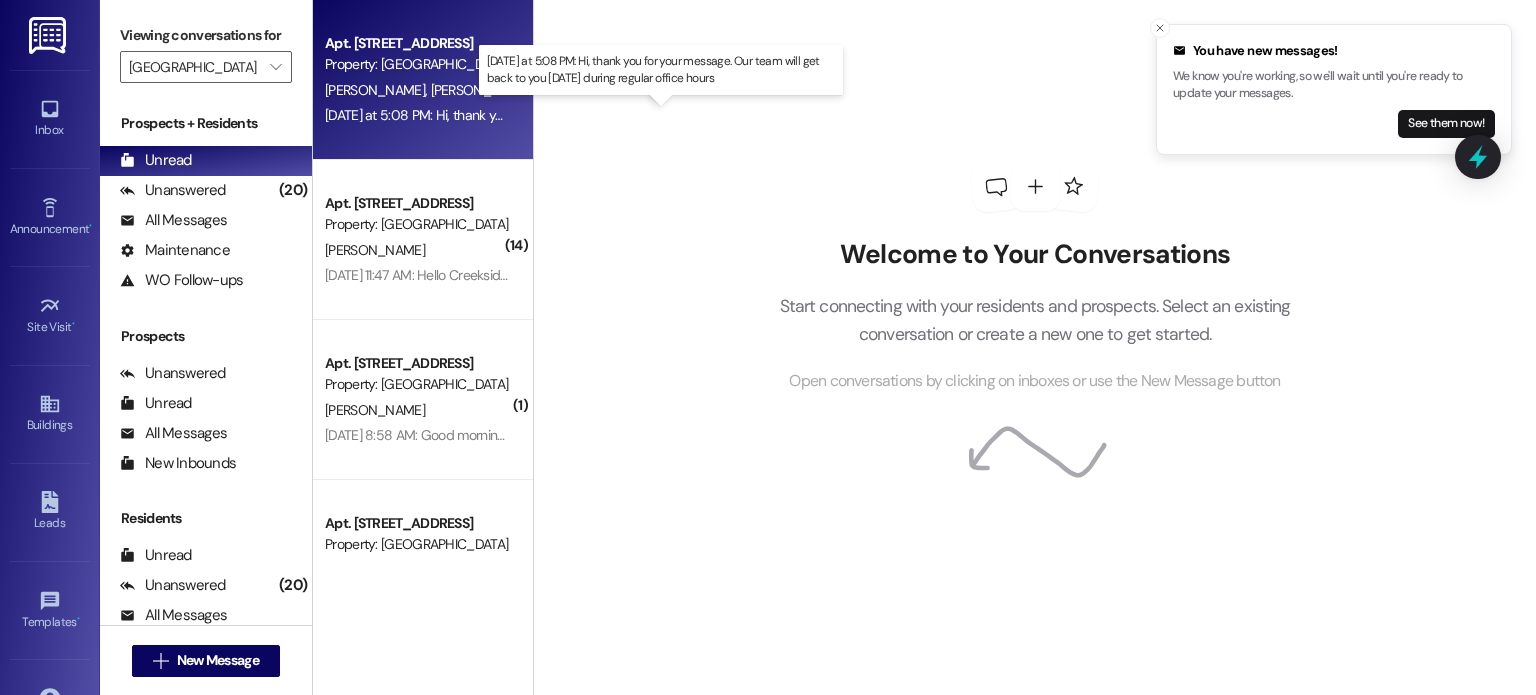 click on "[DATE] at 5:08 PM: Hi, thank you for your message. Our team will get back to you [DATE] during regular office hours [DATE] at 5:08 PM: Hi, thank you for your message. Our team will get back to you [DATE] during regular office hours" at bounding box center [655, 115] 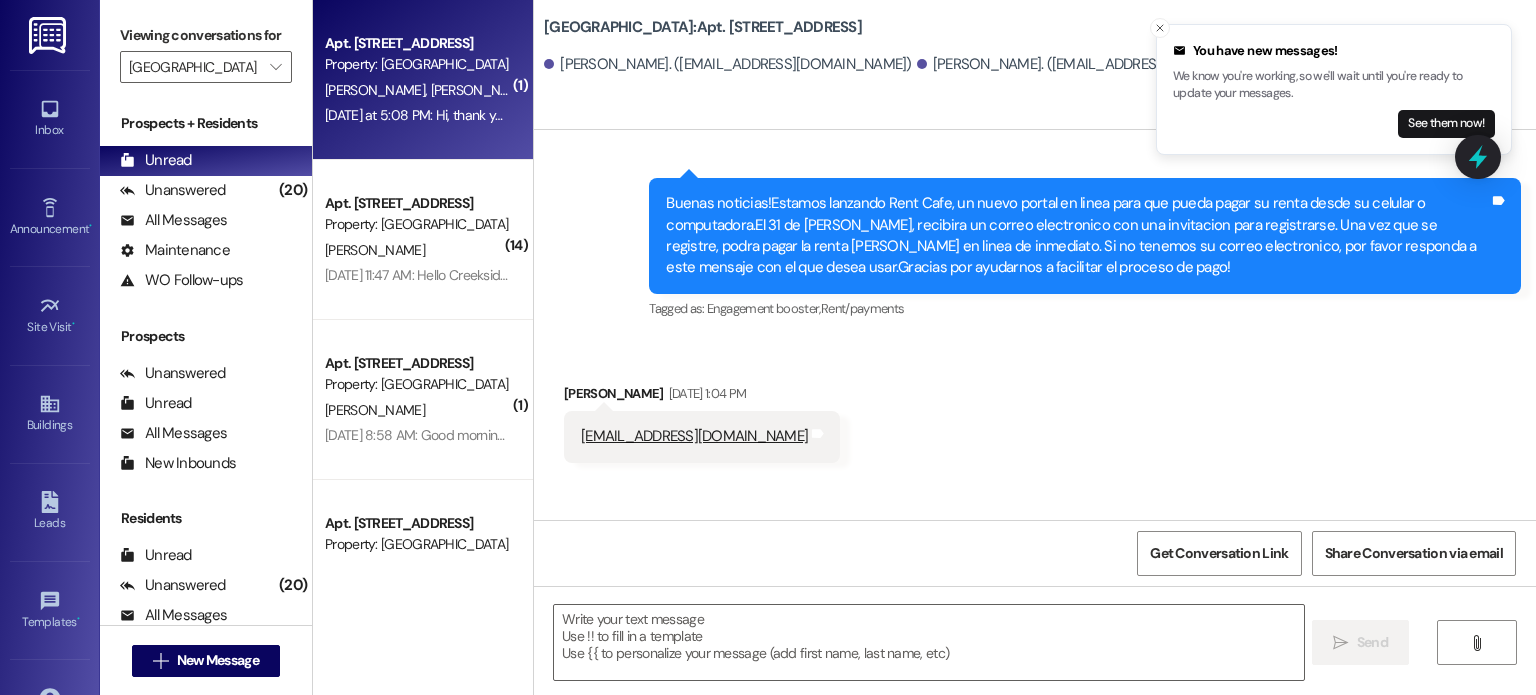 scroll, scrollTop: 20267, scrollLeft: 0, axis: vertical 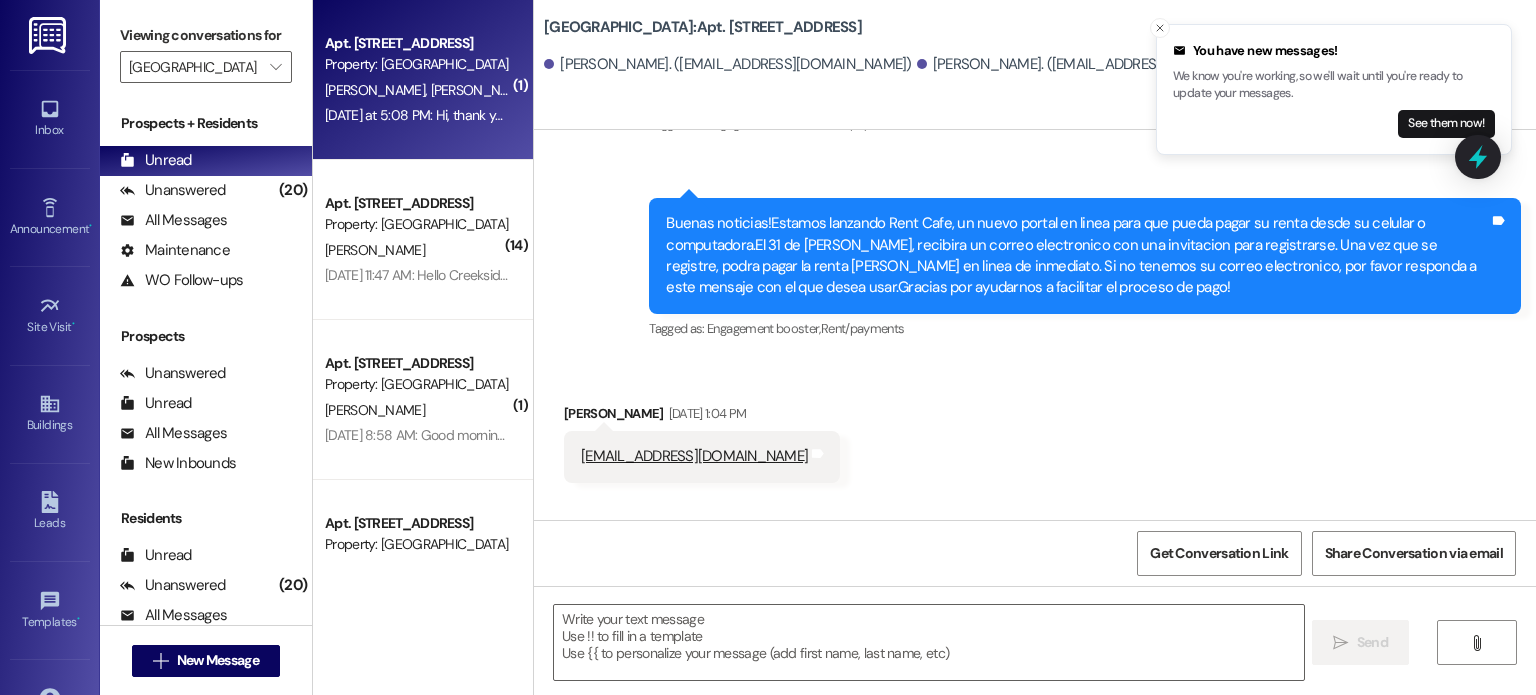click on "[EMAIL_ADDRESS][DOMAIN_NAME] Tags and notes" at bounding box center [702, 456] 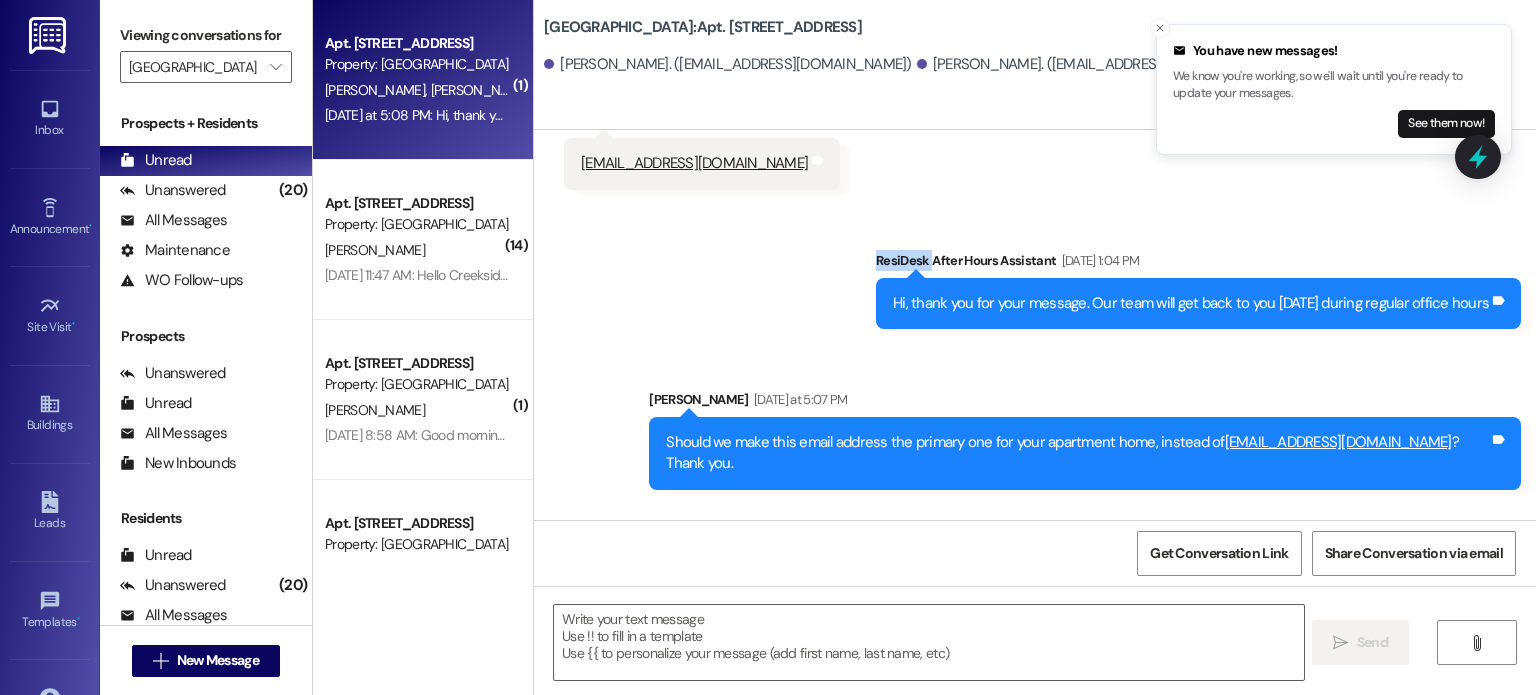 scroll, scrollTop: 20567, scrollLeft: 0, axis: vertical 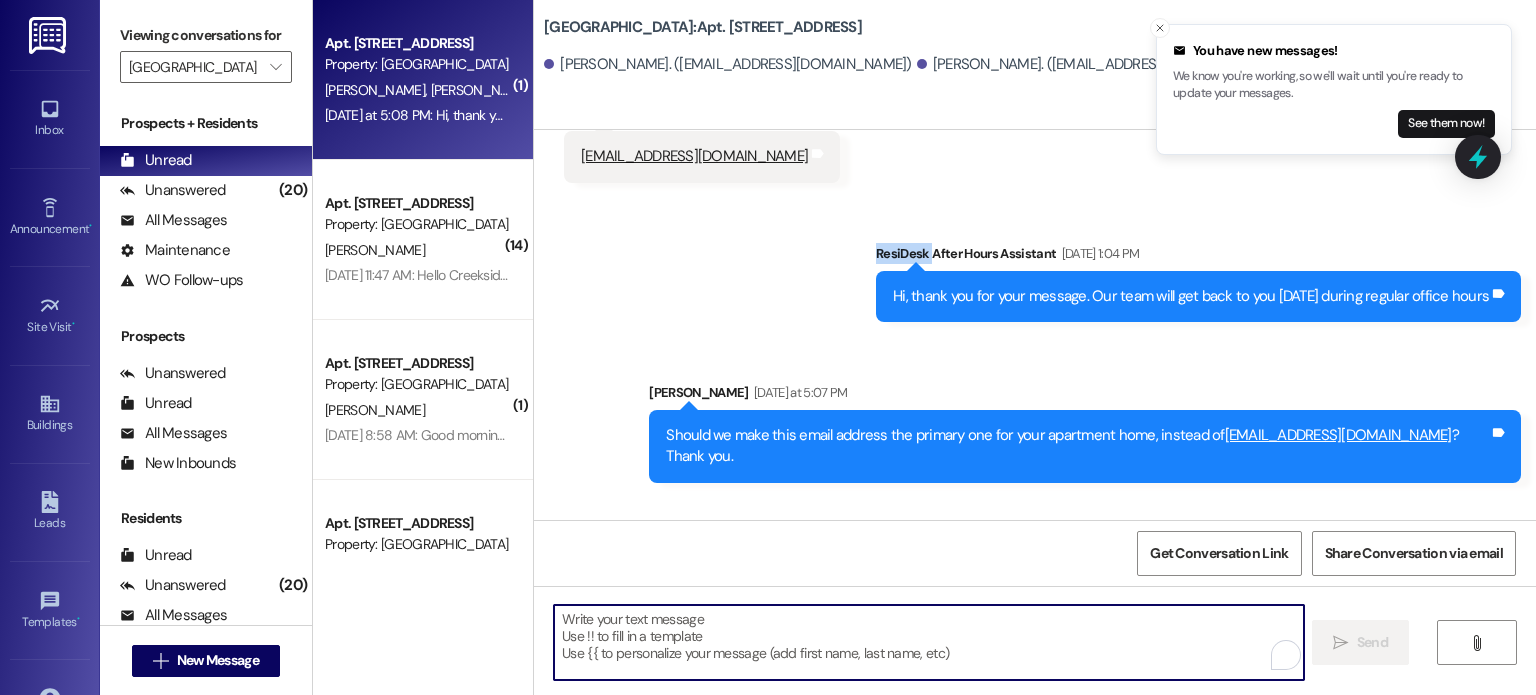click at bounding box center (928, 642) 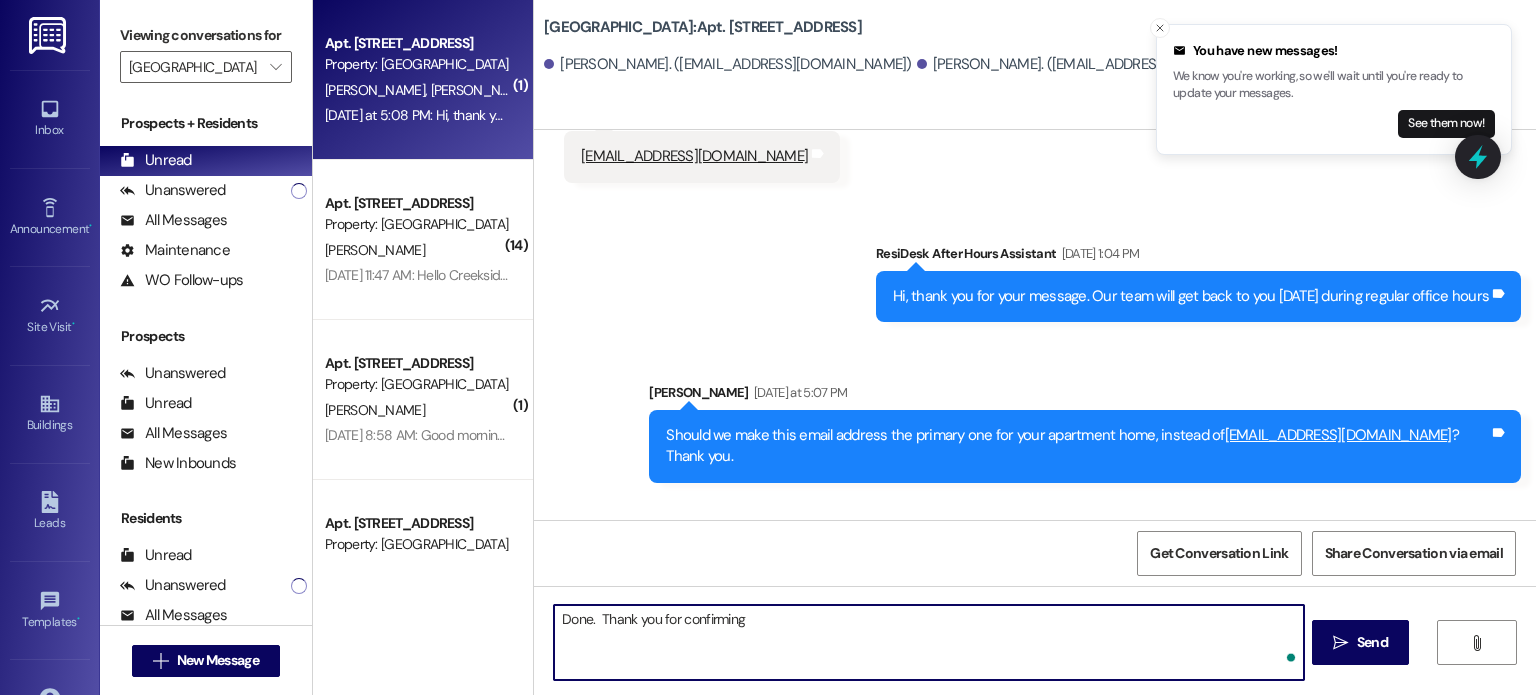 type on "Done.  Thank you for confirming!" 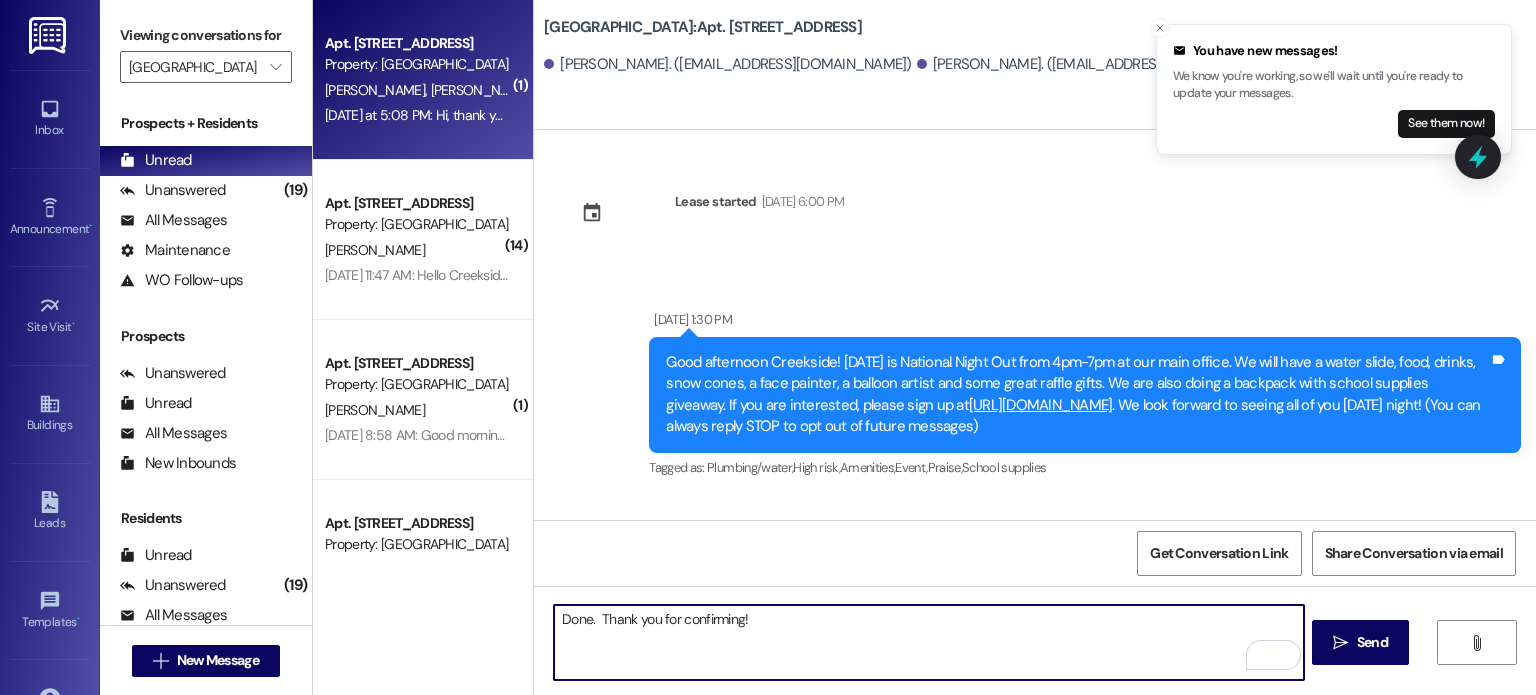 scroll, scrollTop: 0, scrollLeft: 0, axis: both 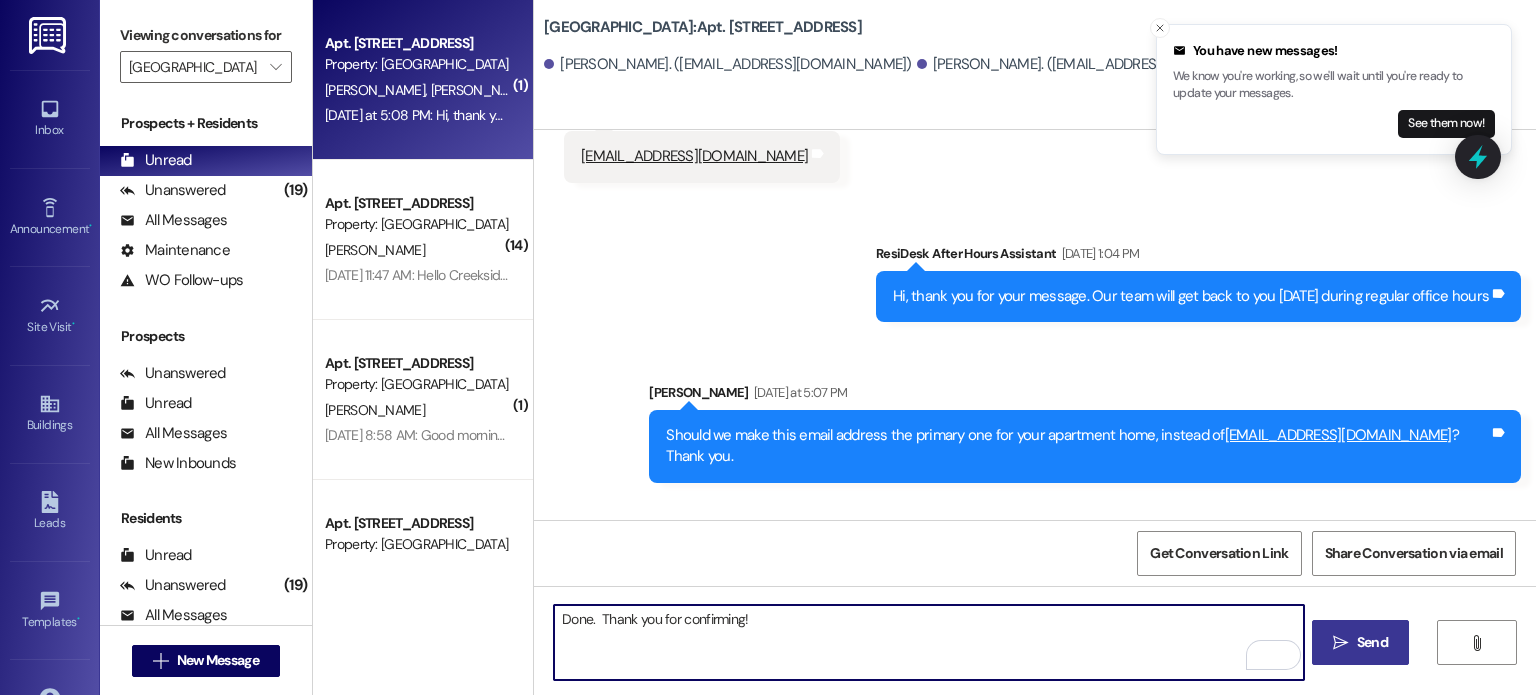 type on "Done.  Thank you for confirming!" 